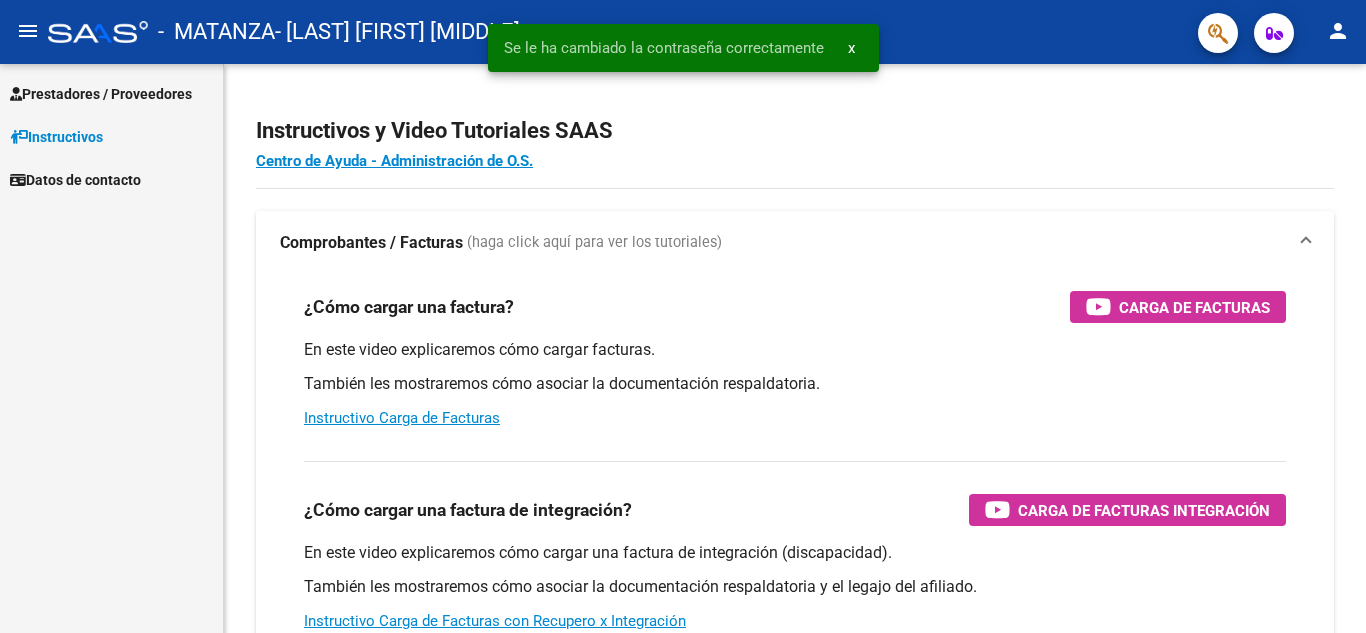 scroll, scrollTop: 0, scrollLeft: 0, axis: both 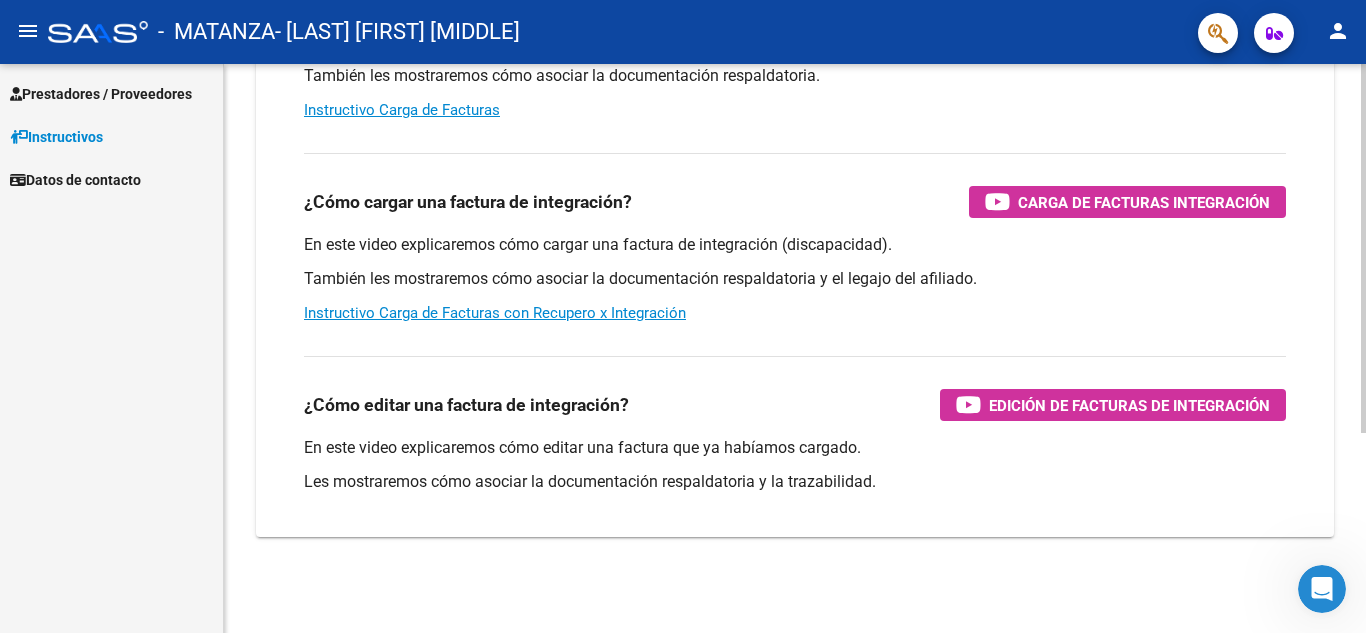 click 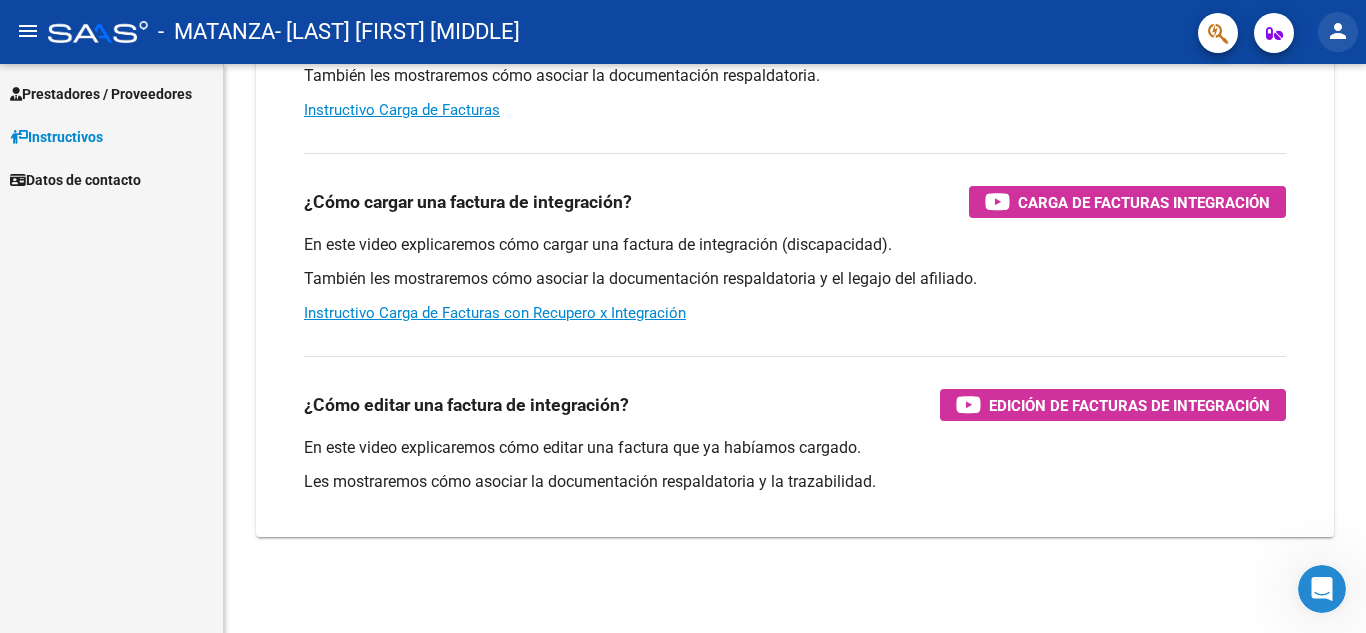 click on "person" 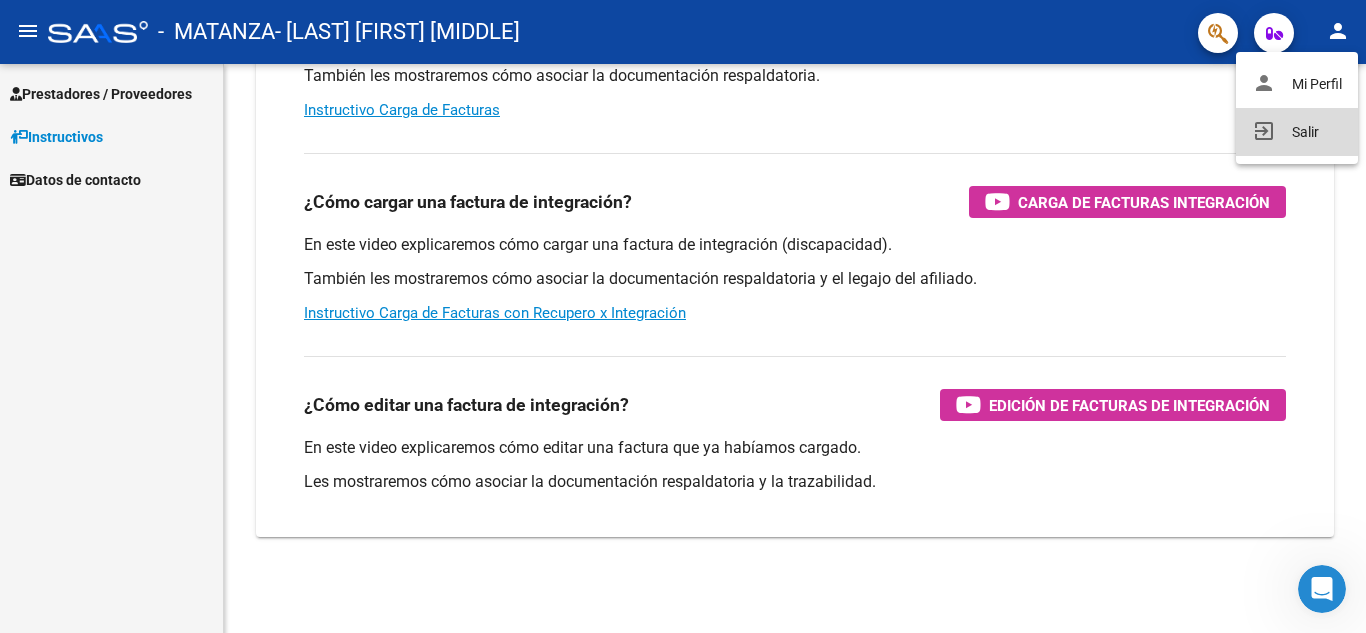 click on "exit_to_app  Salir" at bounding box center [1297, 132] 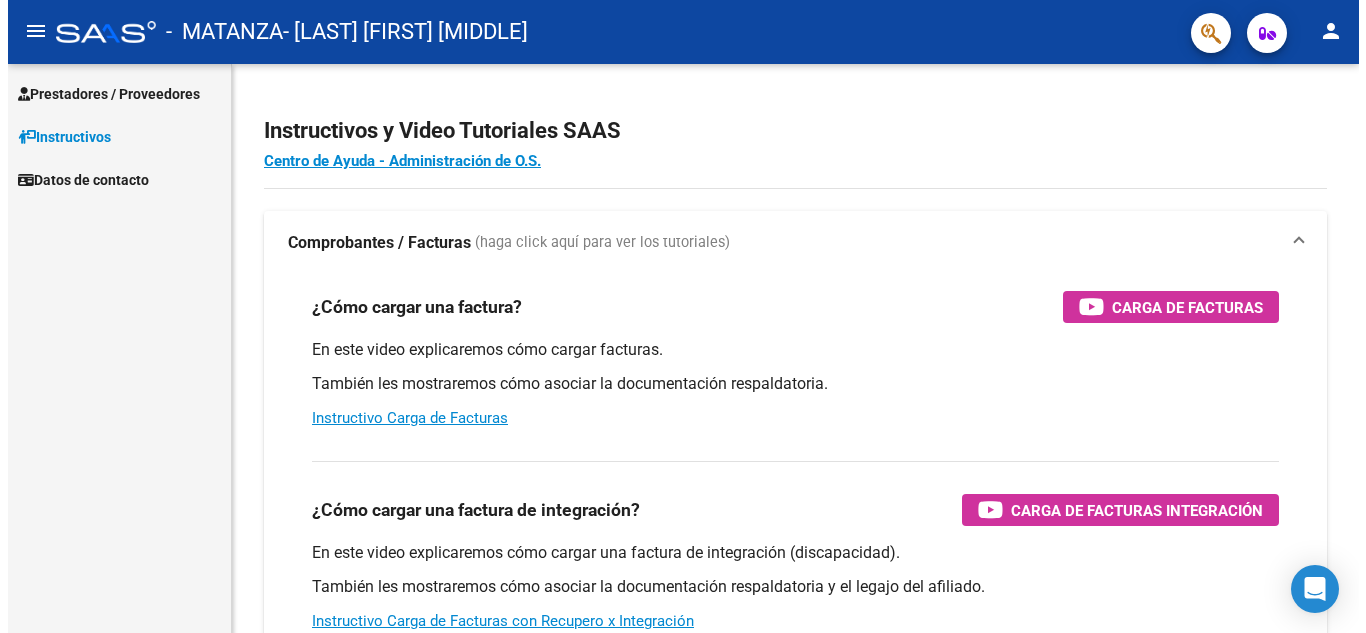 scroll, scrollTop: 0, scrollLeft: 0, axis: both 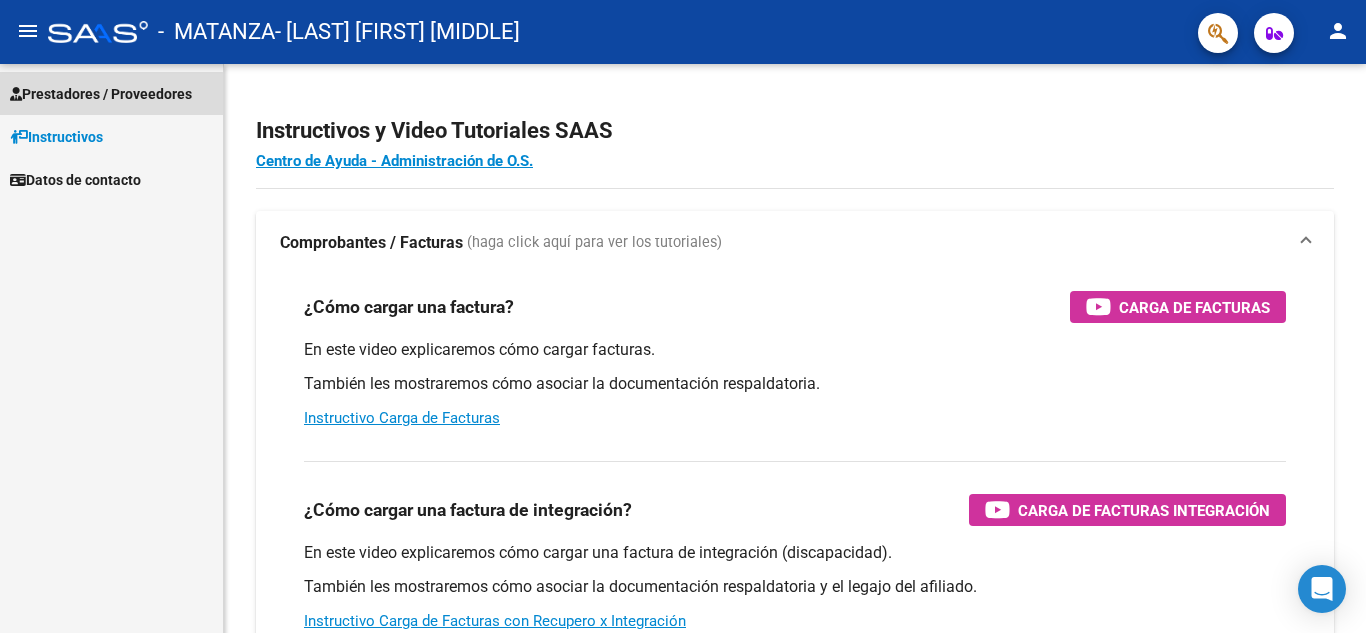 click on "Prestadores / Proveedores" at bounding box center [101, 94] 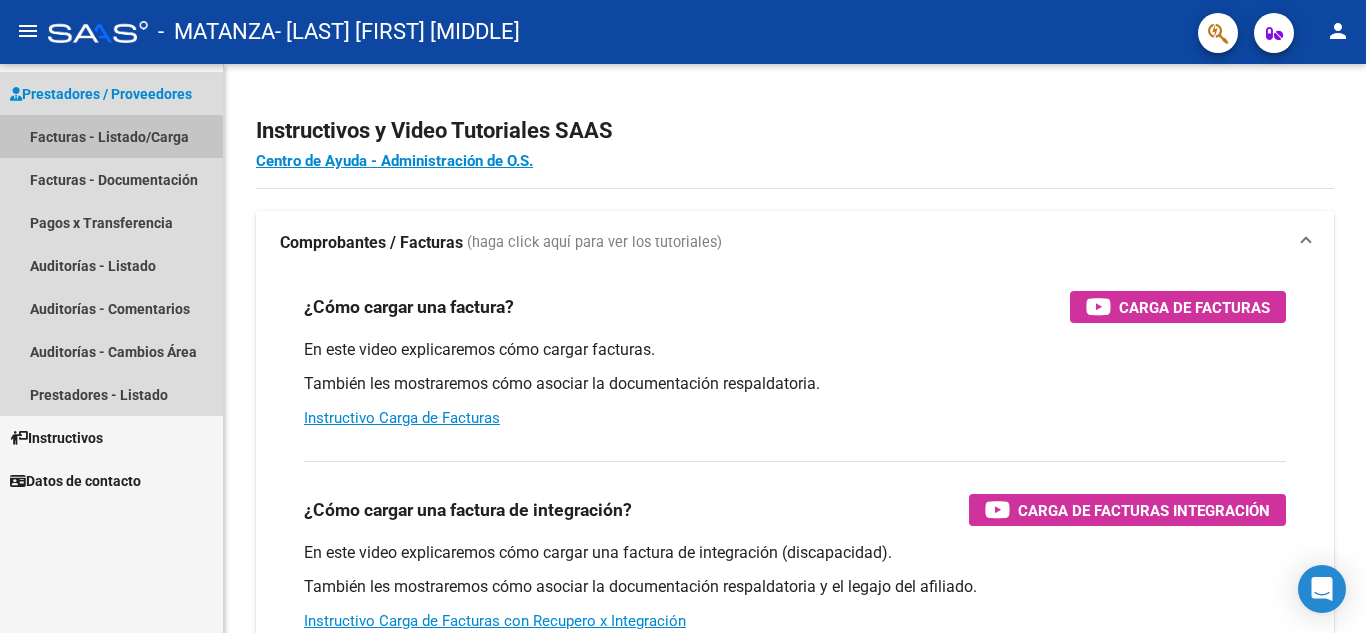 click on "Facturas - Listado/Carga" at bounding box center [111, 136] 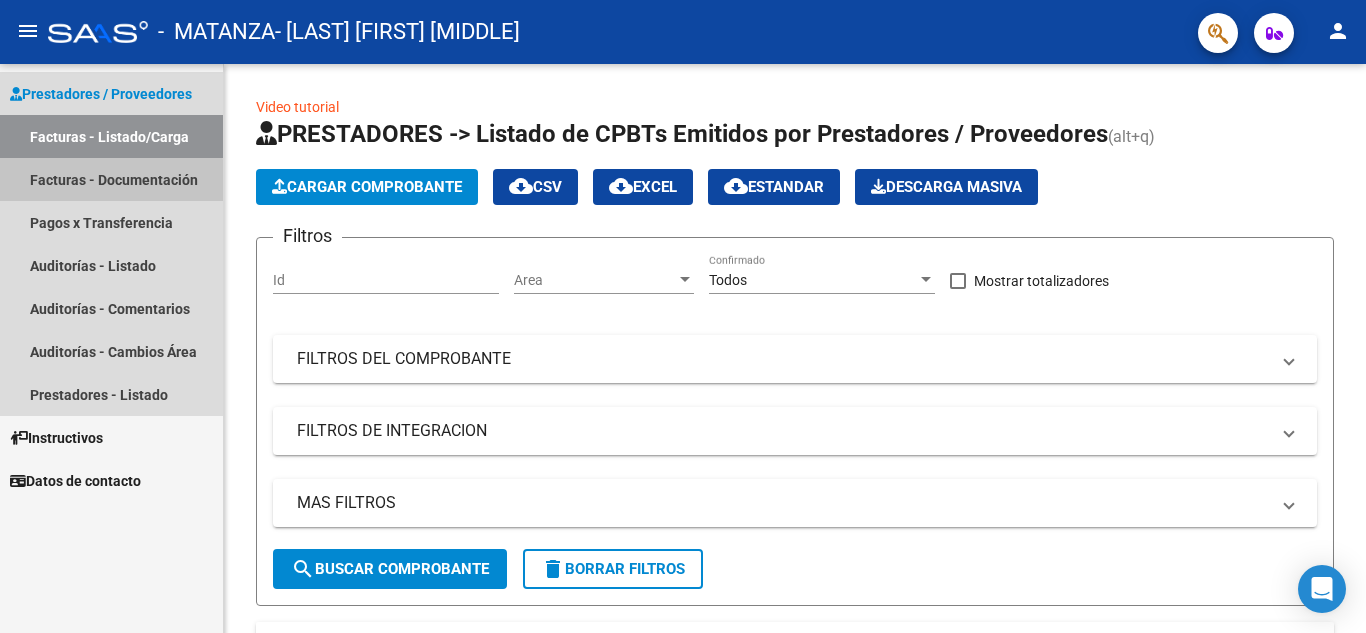 click on "Facturas - Documentación" at bounding box center (111, 179) 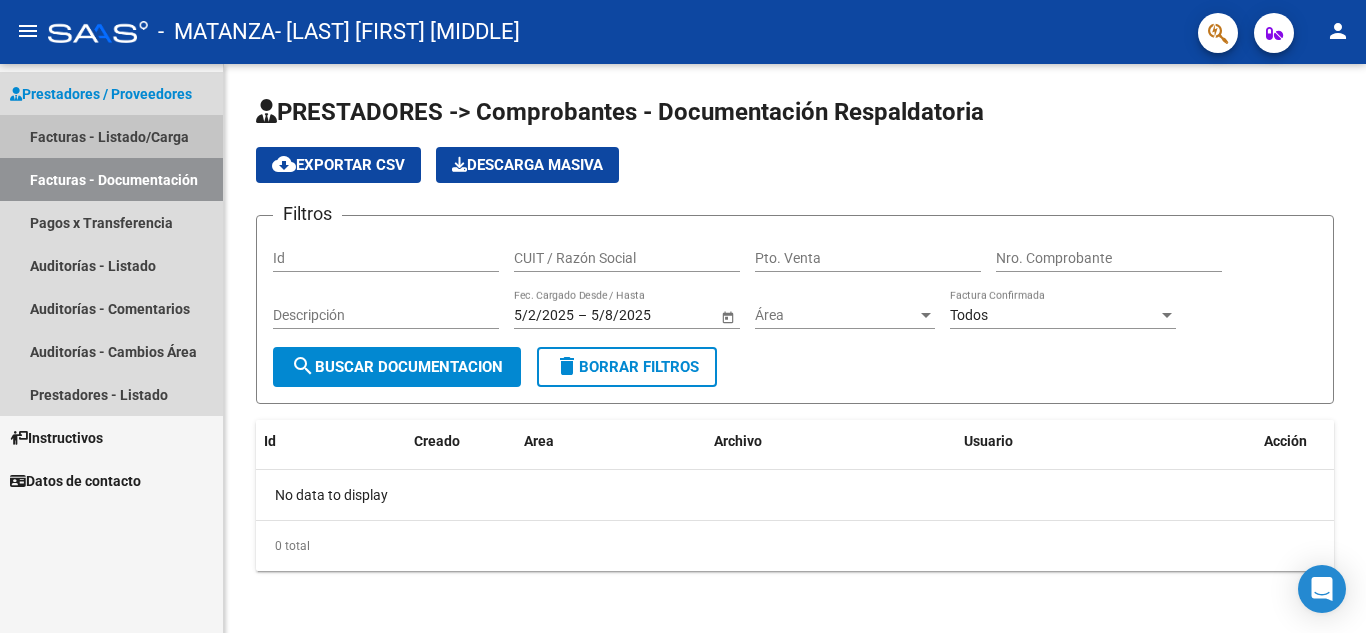 click on "Facturas - Listado/Carga" at bounding box center (111, 136) 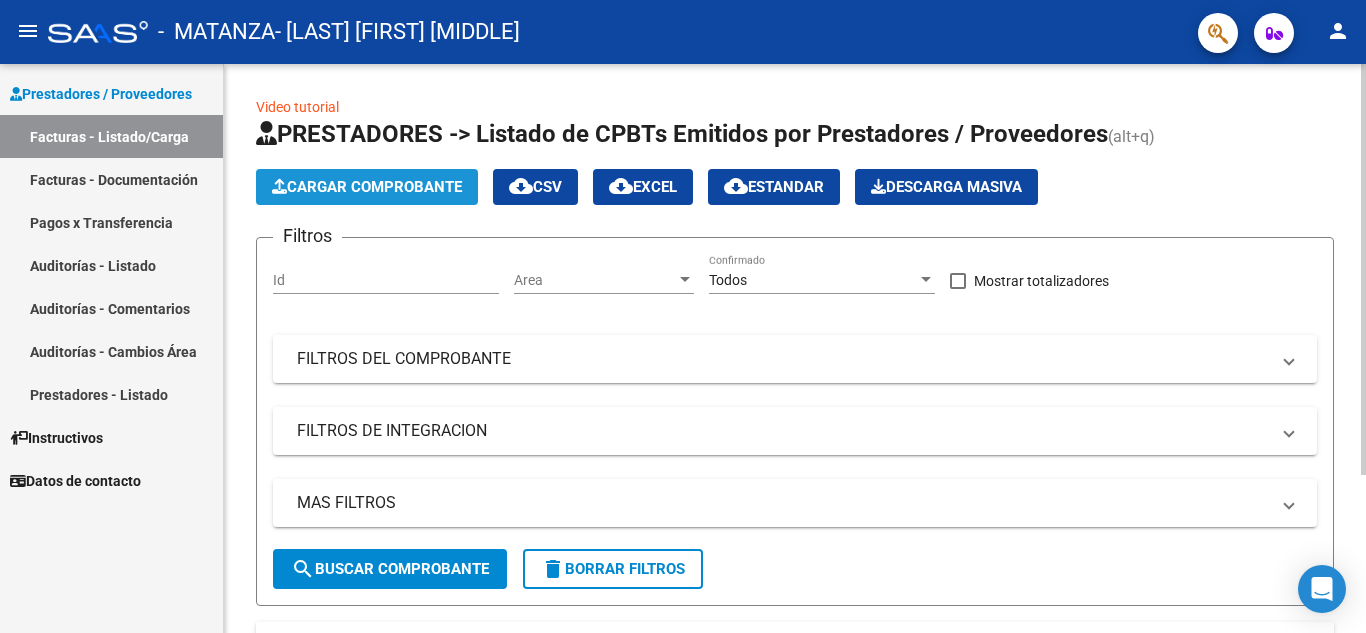 click on "Cargar Comprobante" 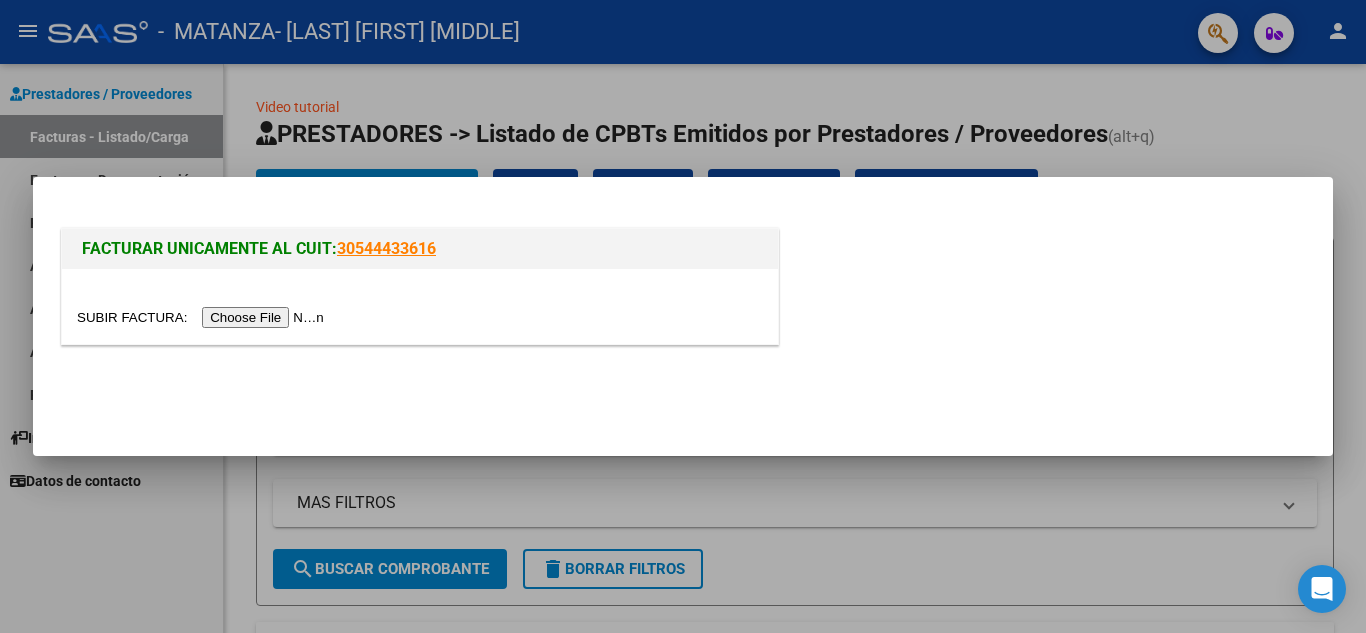 click at bounding box center (203, 317) 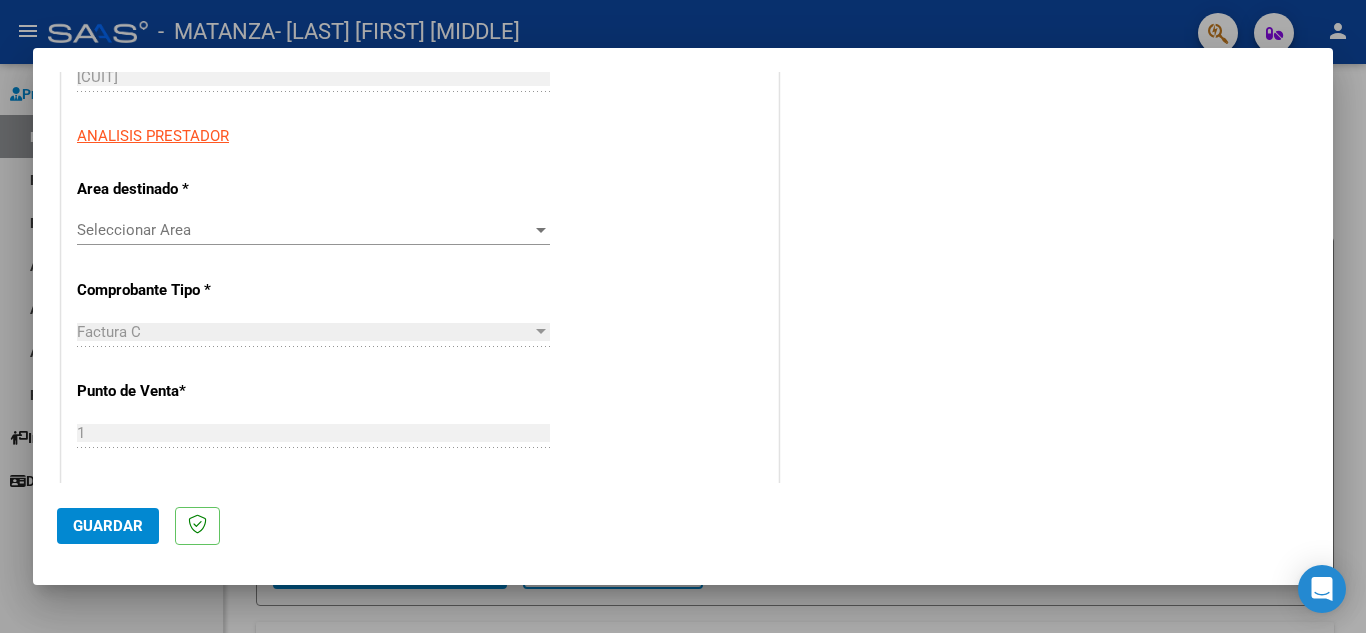 scroll, scrollTop: 369, scrollLeft: 0, axis: vertical 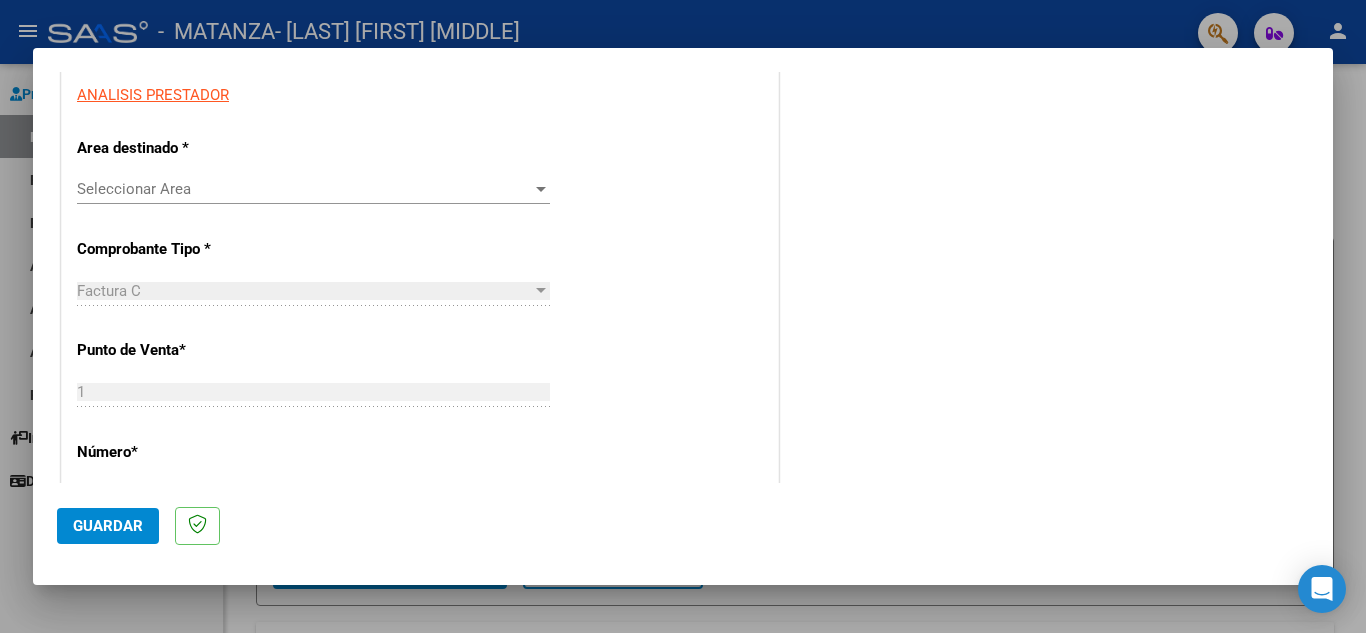 click on "Seleccionar Area" at bounding box center (304, 189) 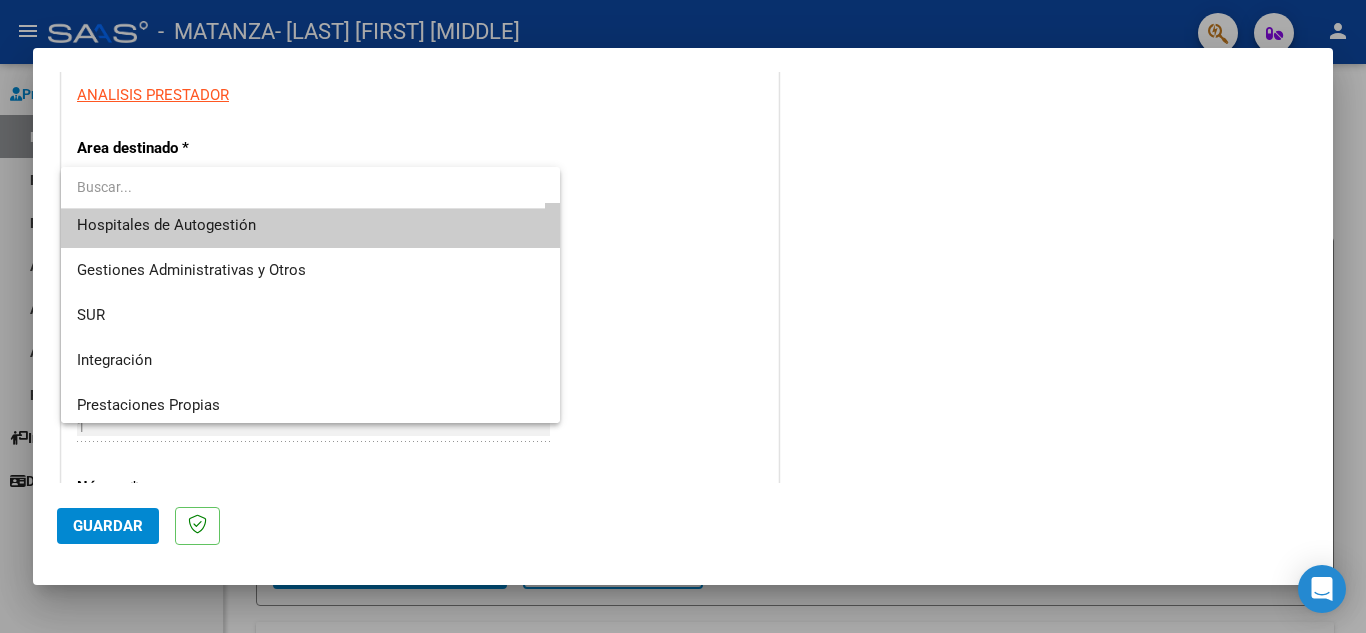 scroll, scrollTop: 0, scrollLeft: 0, axis: both 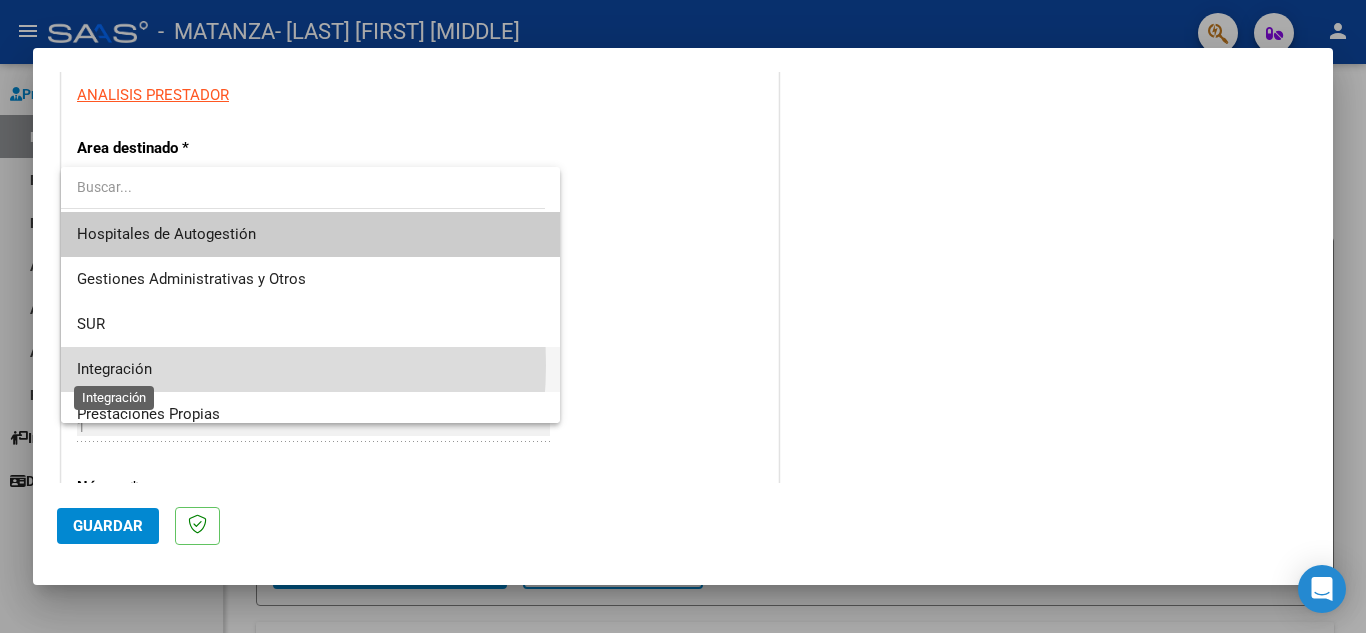 click on "Integración" at bounding box center (114, 369) 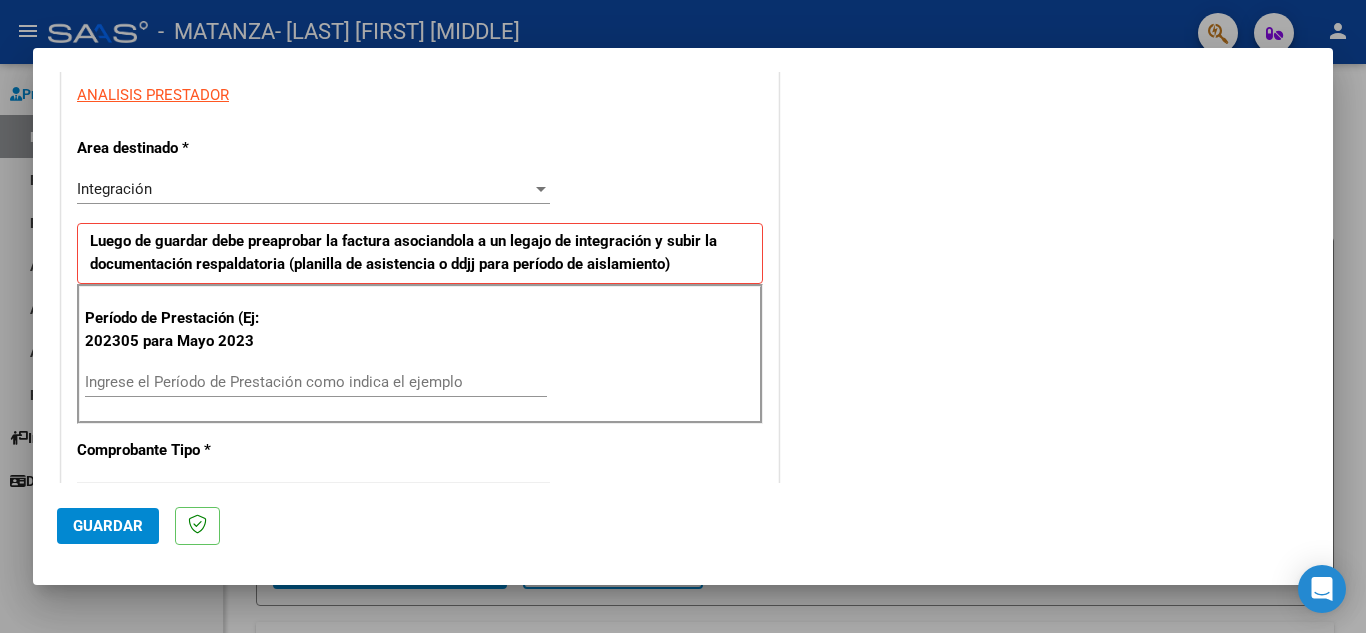 click on "COMENTARIOS Comentarios del Prestador / Gerenciador:" at bounding box center (1046, 575) 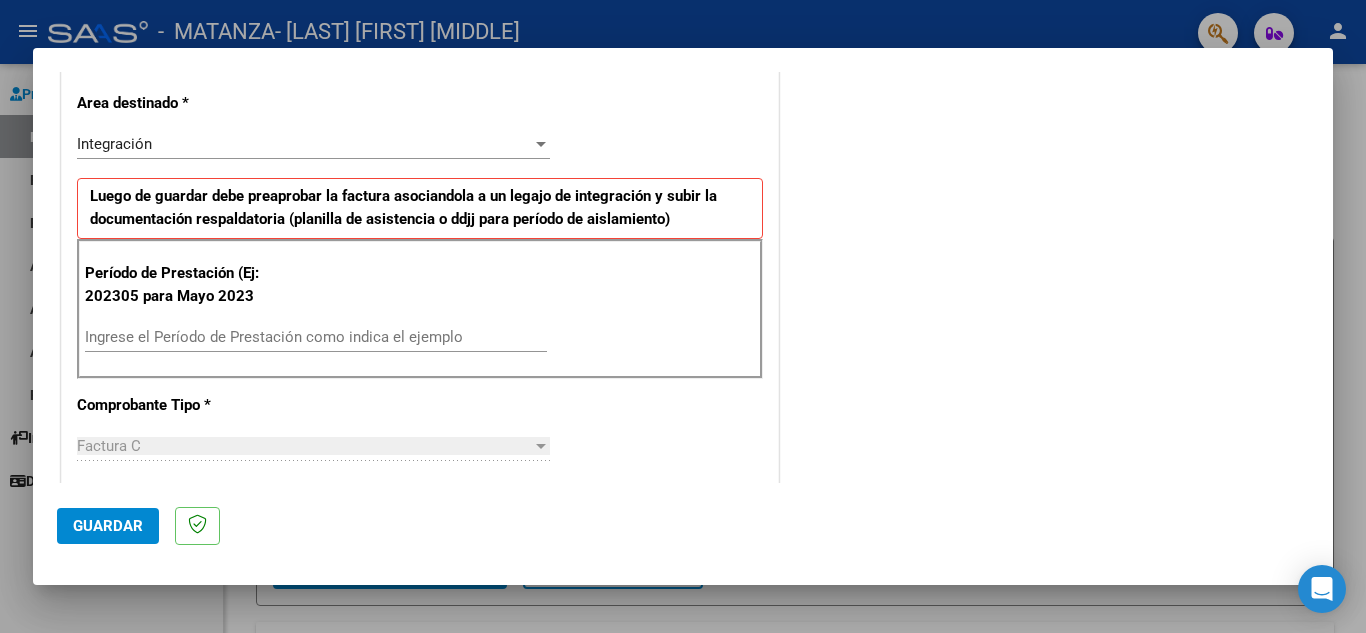 scroll, scrollTop: 479, scrollLeft: 0, axis: vertical 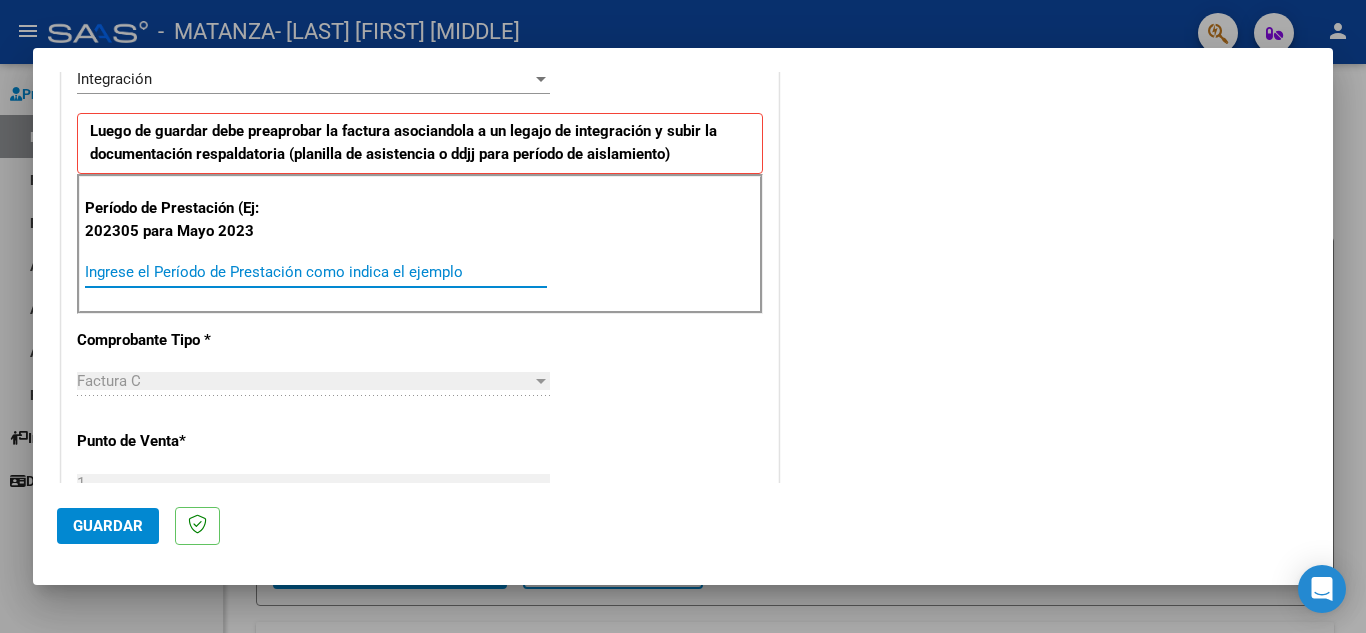 click on "Ingrese el Período de Prestación como indica el ejemplo" at bounding box center (316, 272) 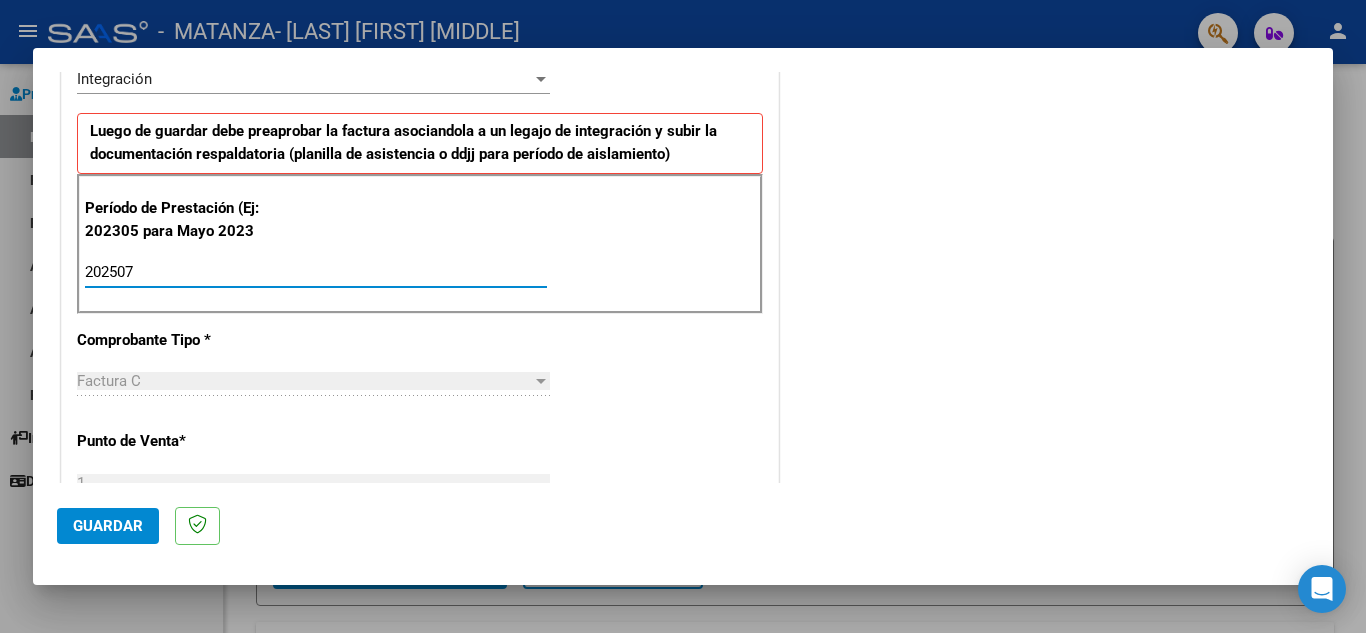 type on "202507" 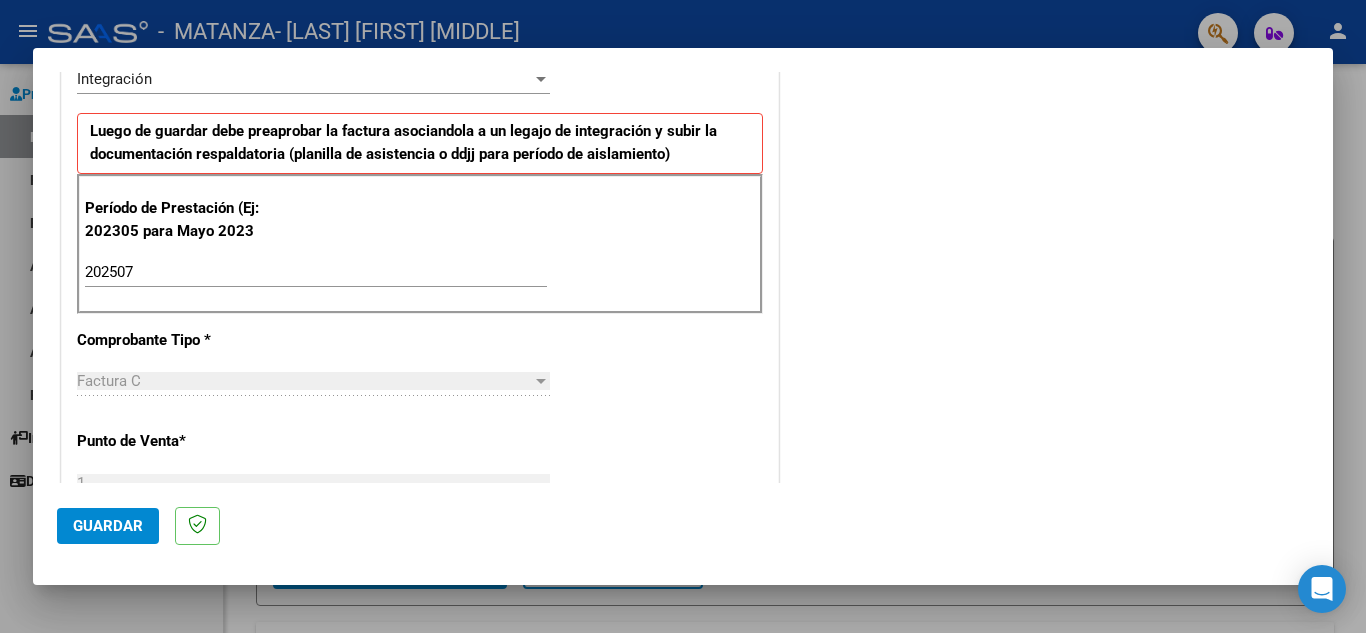 click on "COMENTARIOS Comentarios del Prestador / Gerenciador:" at bounding box center (1046, 465) 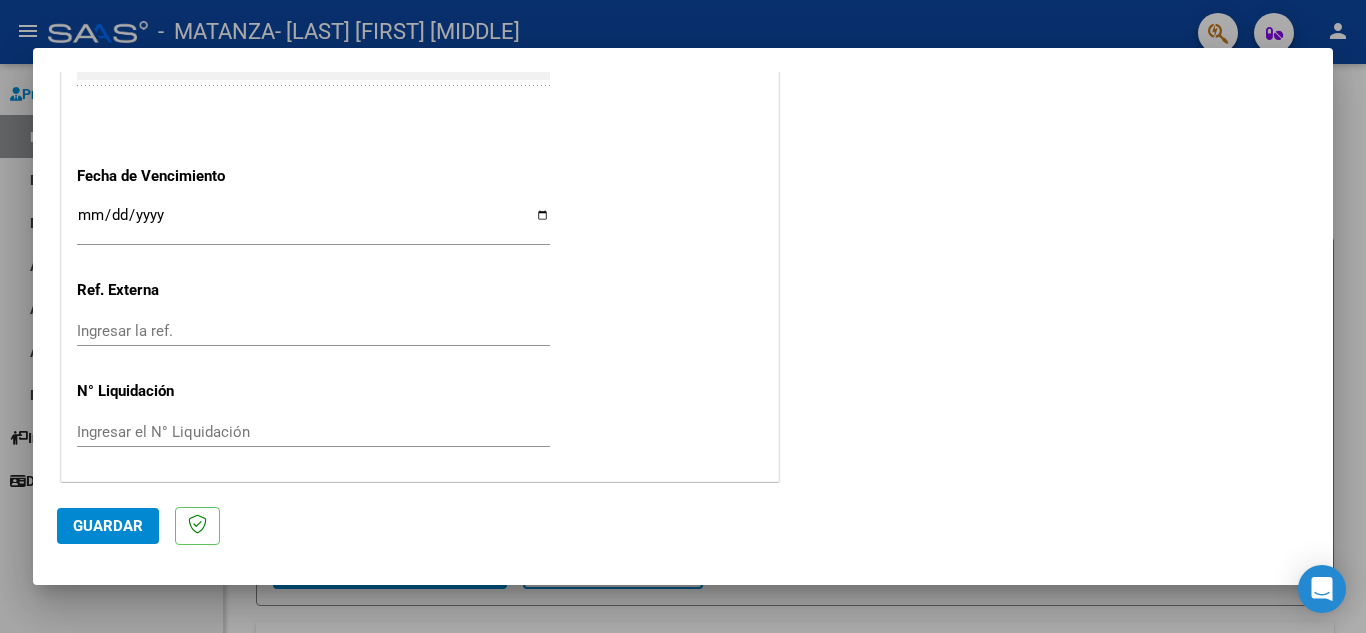 scroll, scrollTop: 1311, scrollLeft: 0, axis: vertical 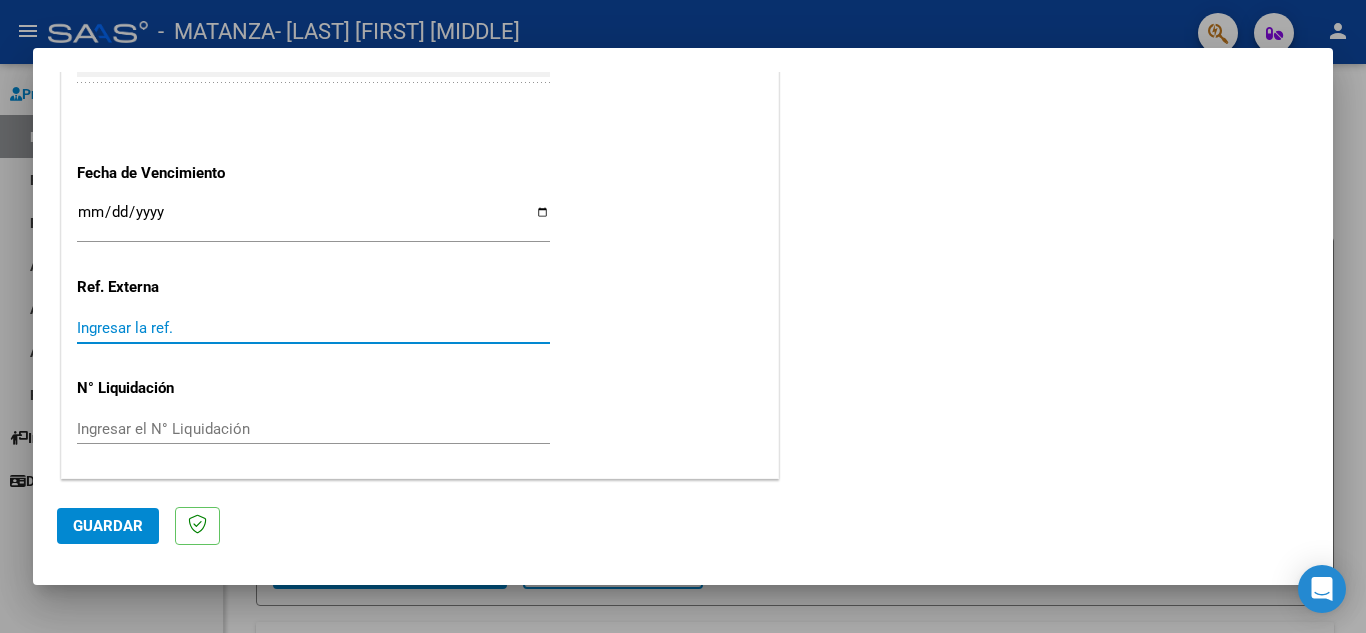 click on "Ingresar la ref." at bounding box center [313, 328] 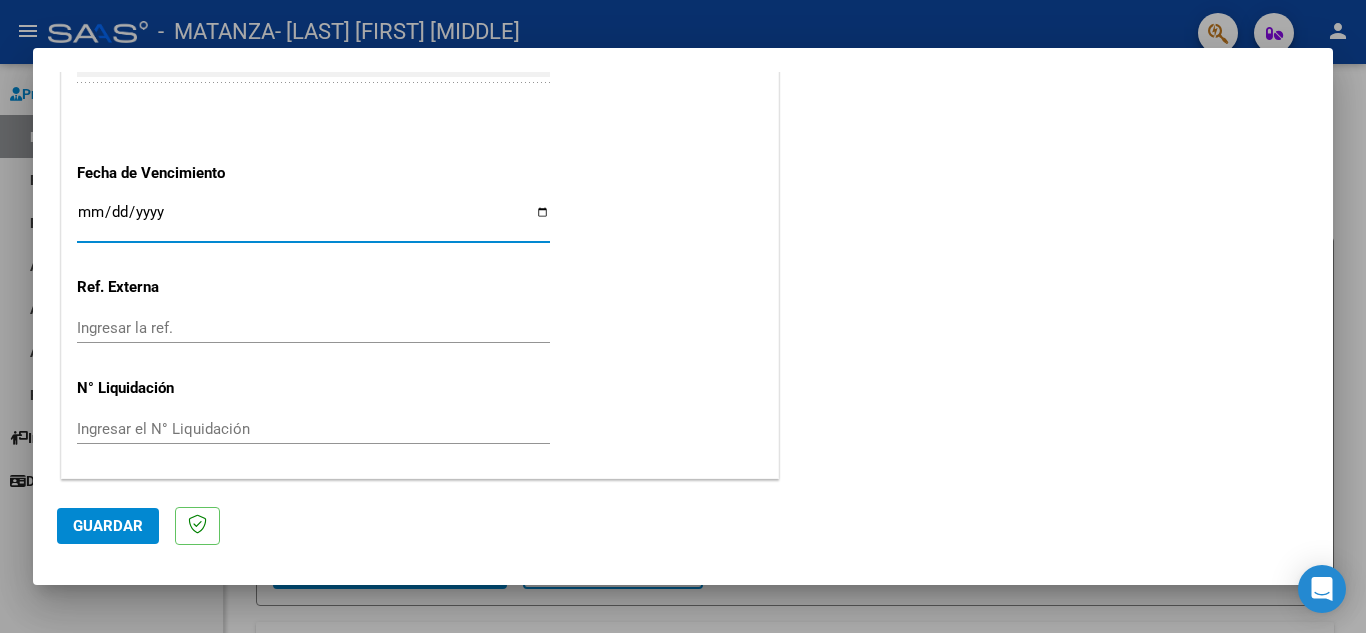 click on "Ingresar la fecha" at bounding box center [313, 220] 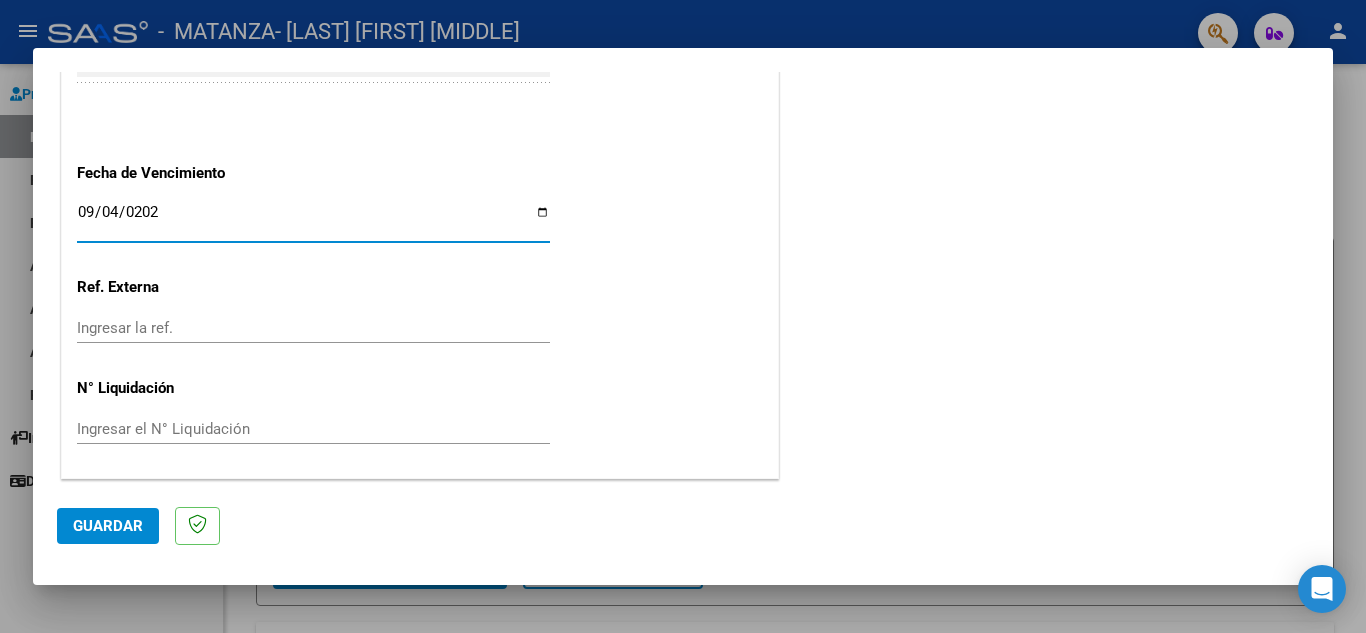 type on "2025-09-04" 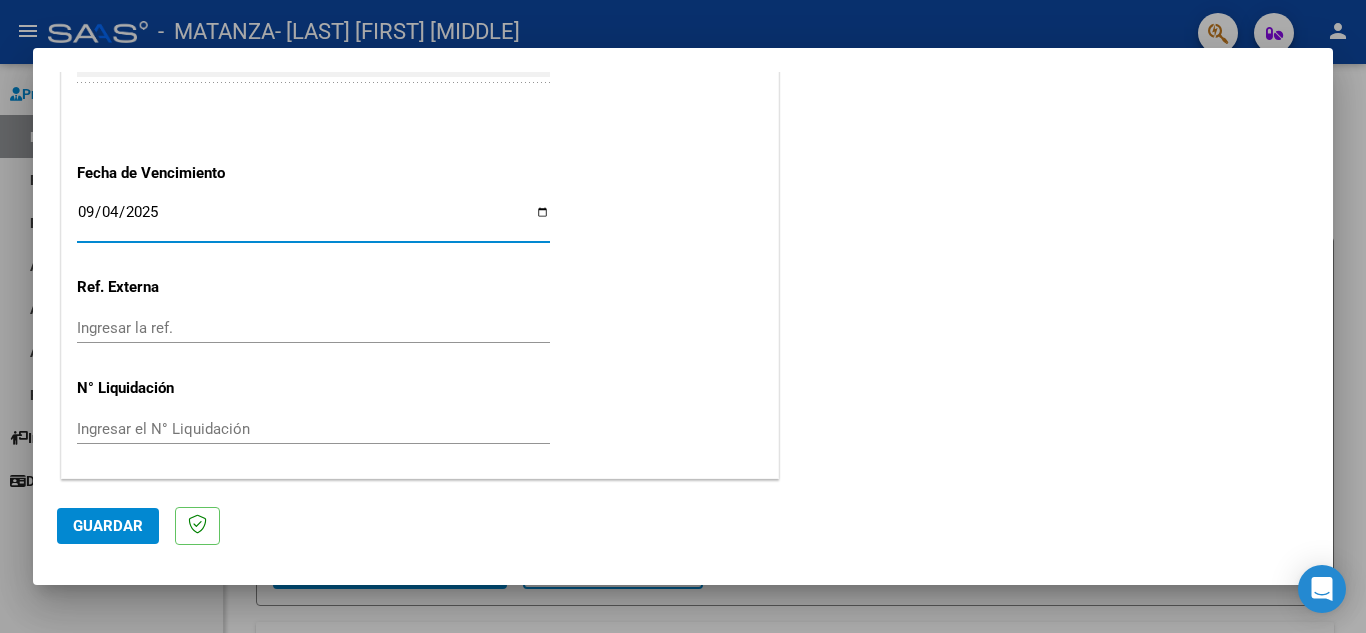 click on "Ingresar la ref." at bounding box center [313, 328] 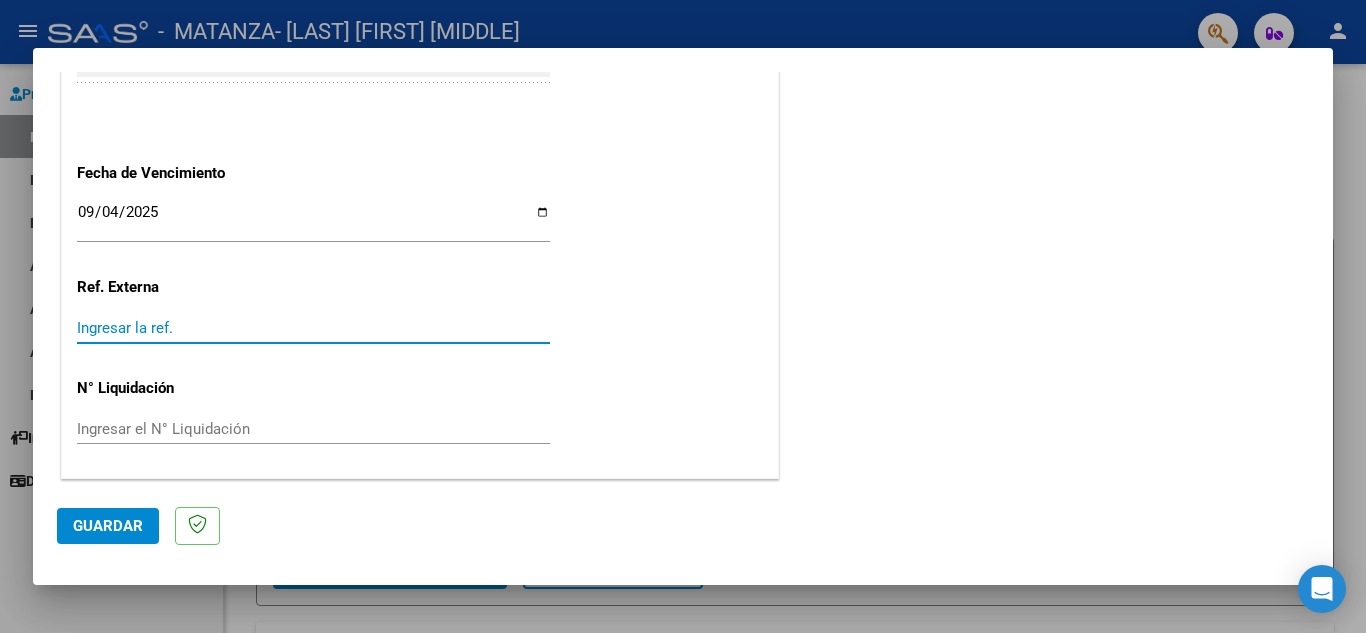 click on "Ingresar la ref." at bounding box center (313, 328) 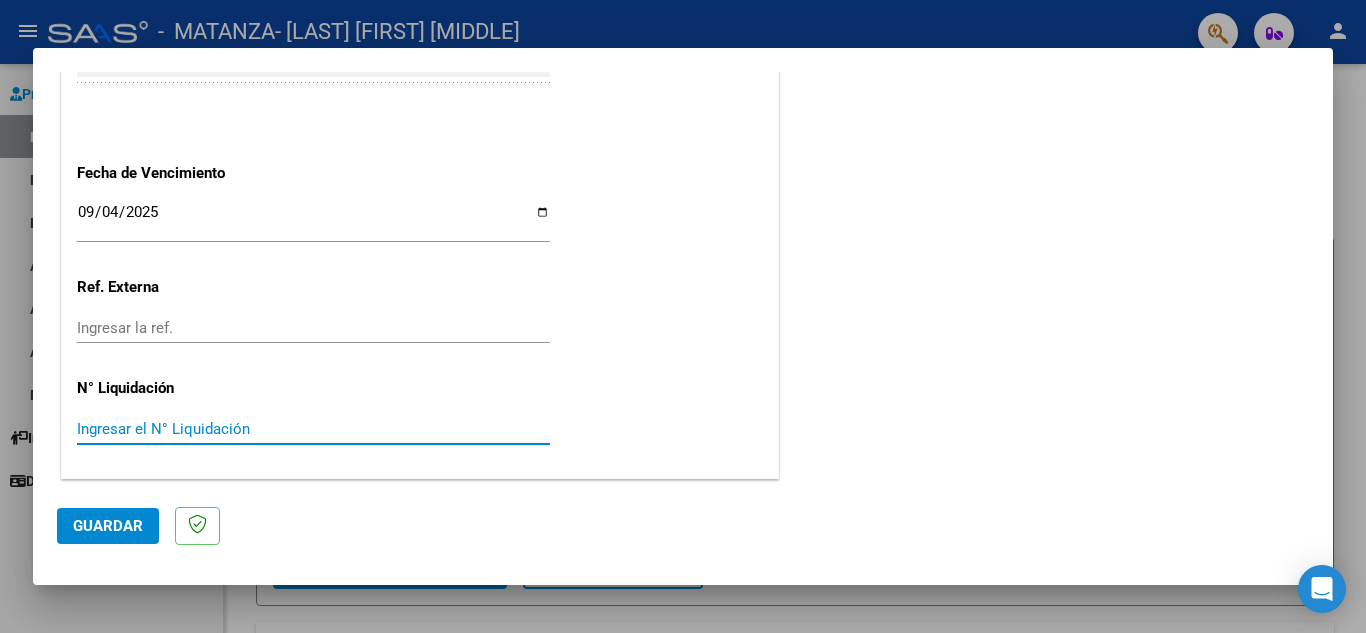 click on "Ingresar el N° Liquidación" at bounding box center [313, 429] 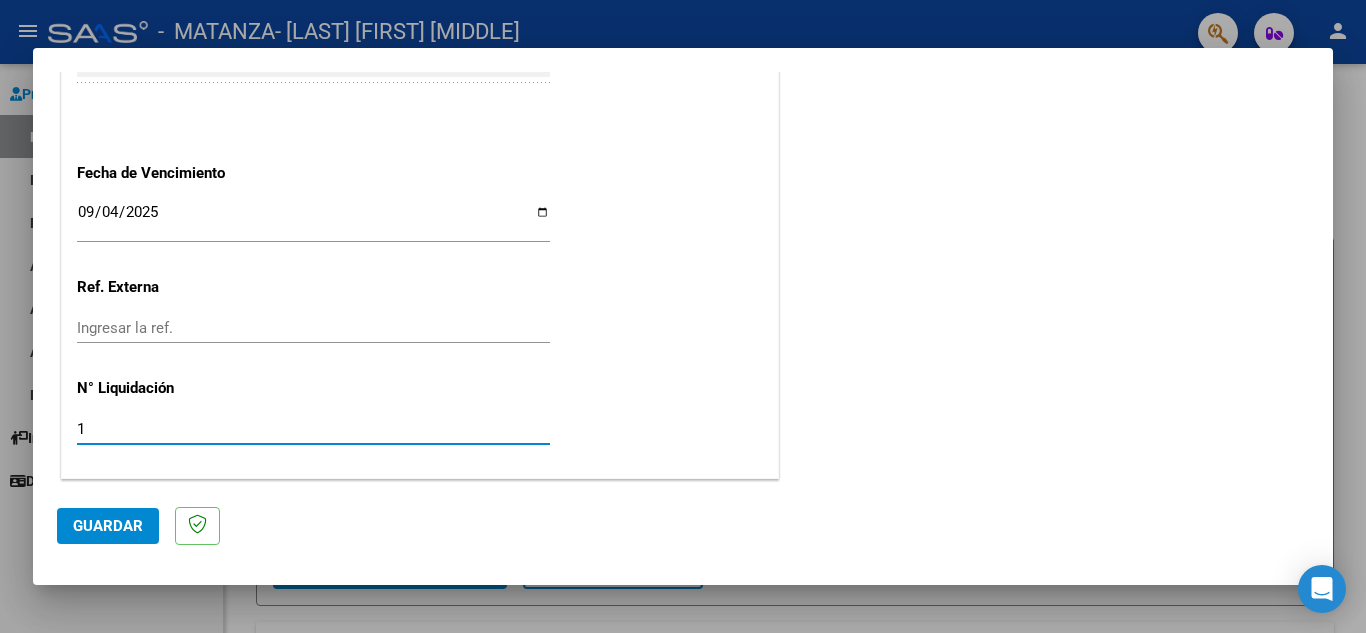 type on "1" 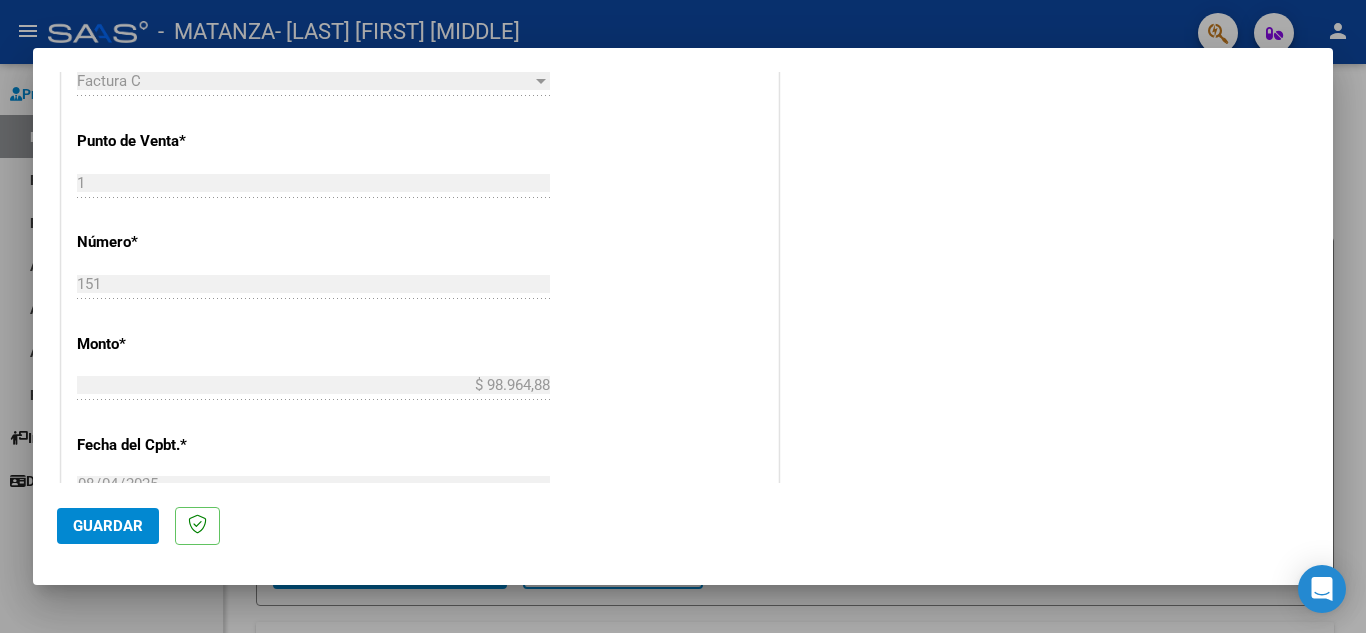 scroll, scrollTop: 1311, scrollLeft: 0, axis: vertical 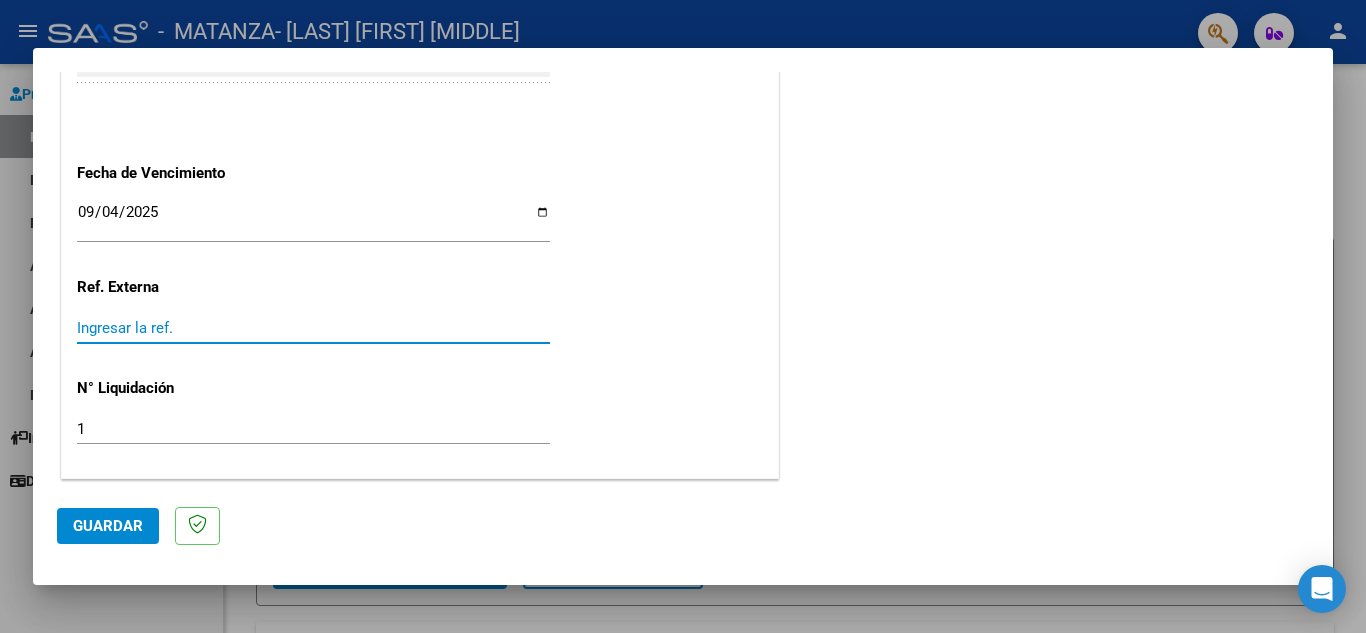 click on "Ingresar la ref." at bounding box center (313, 328) 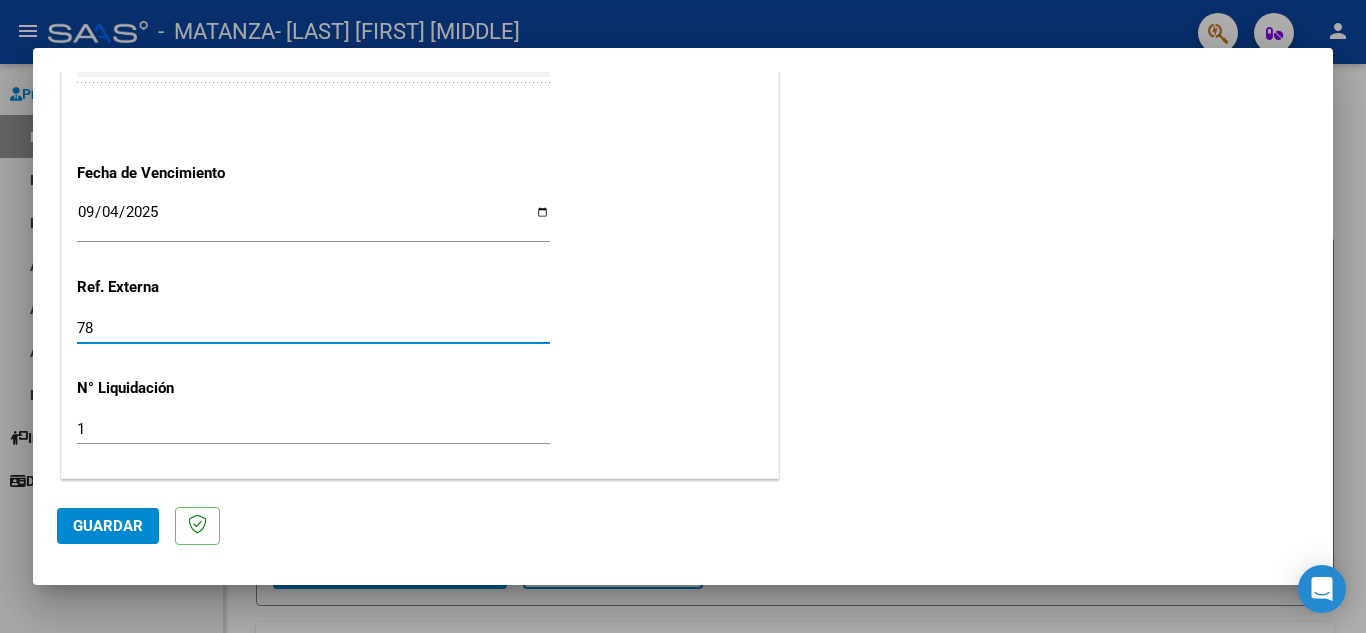 type on "7" 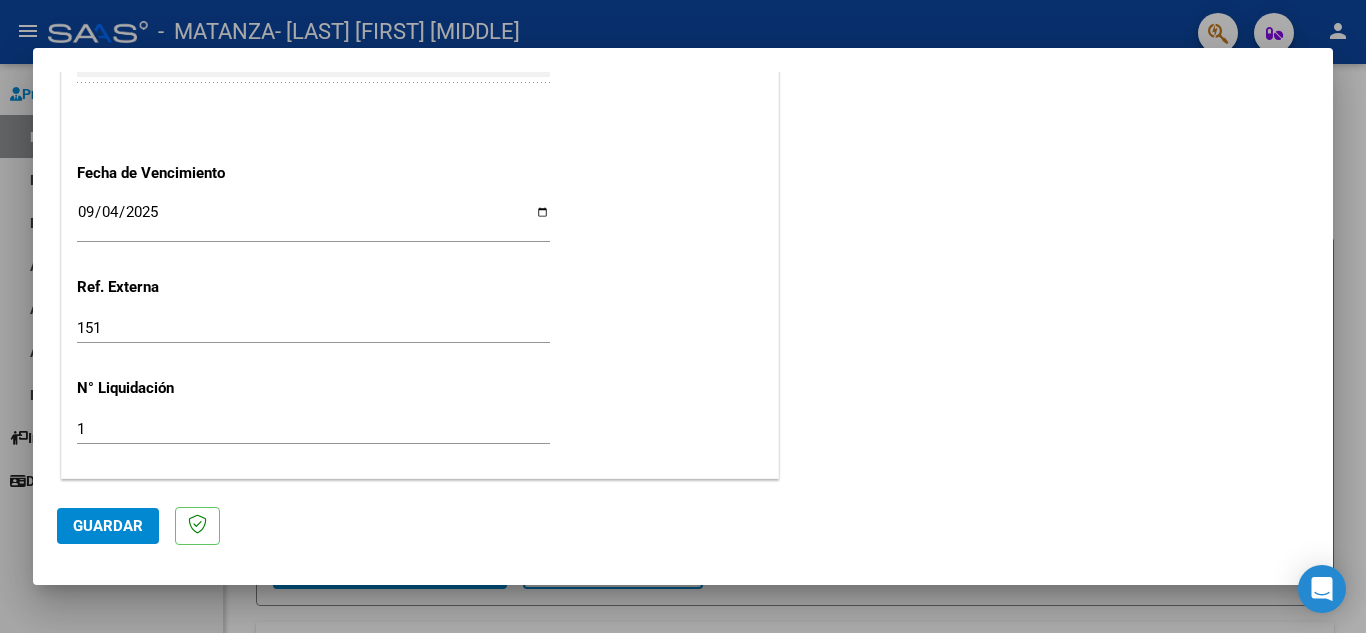 click on "COMENTARIOS Comentarios del Prestador / Gerenciador:" at bounding box center (1046, -367) 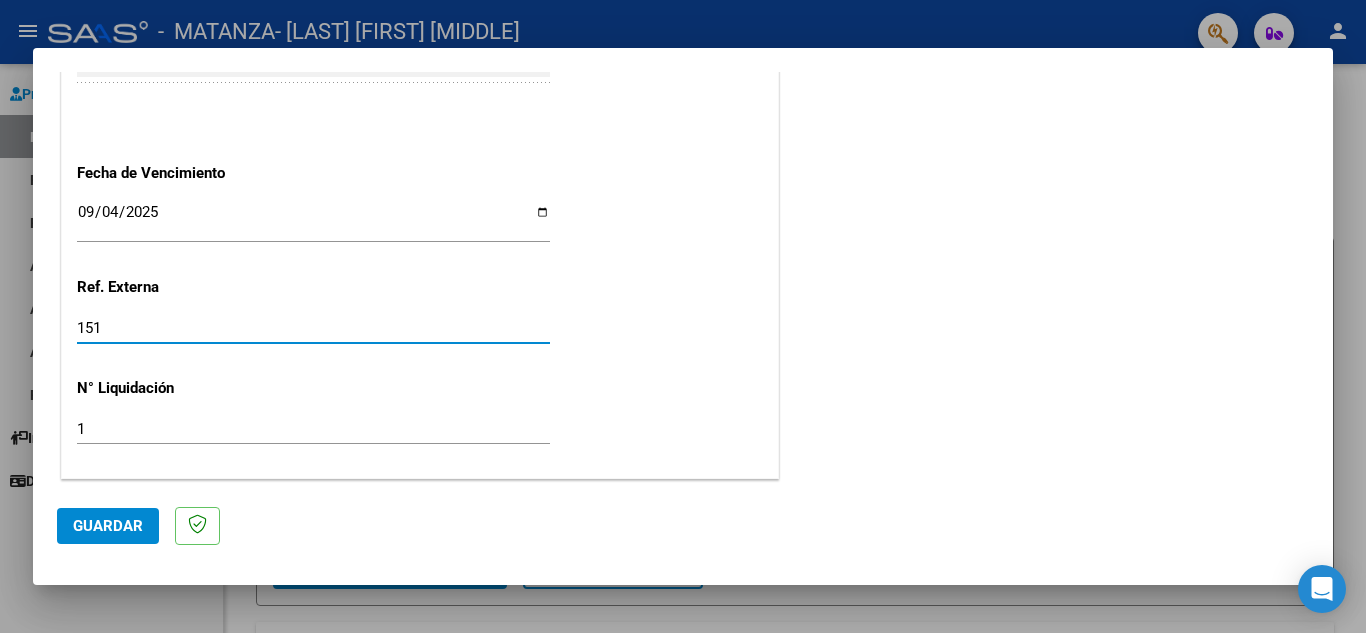 click on "151" at bounding box center (313, 328) 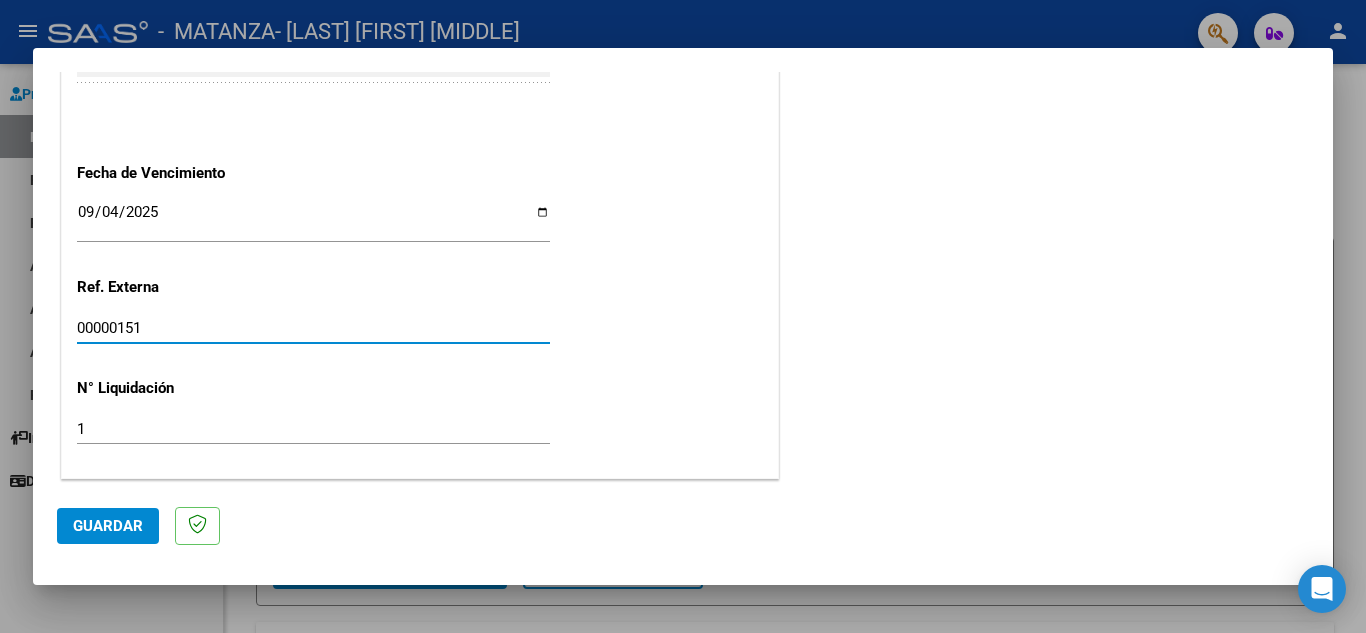 type on "00000151" 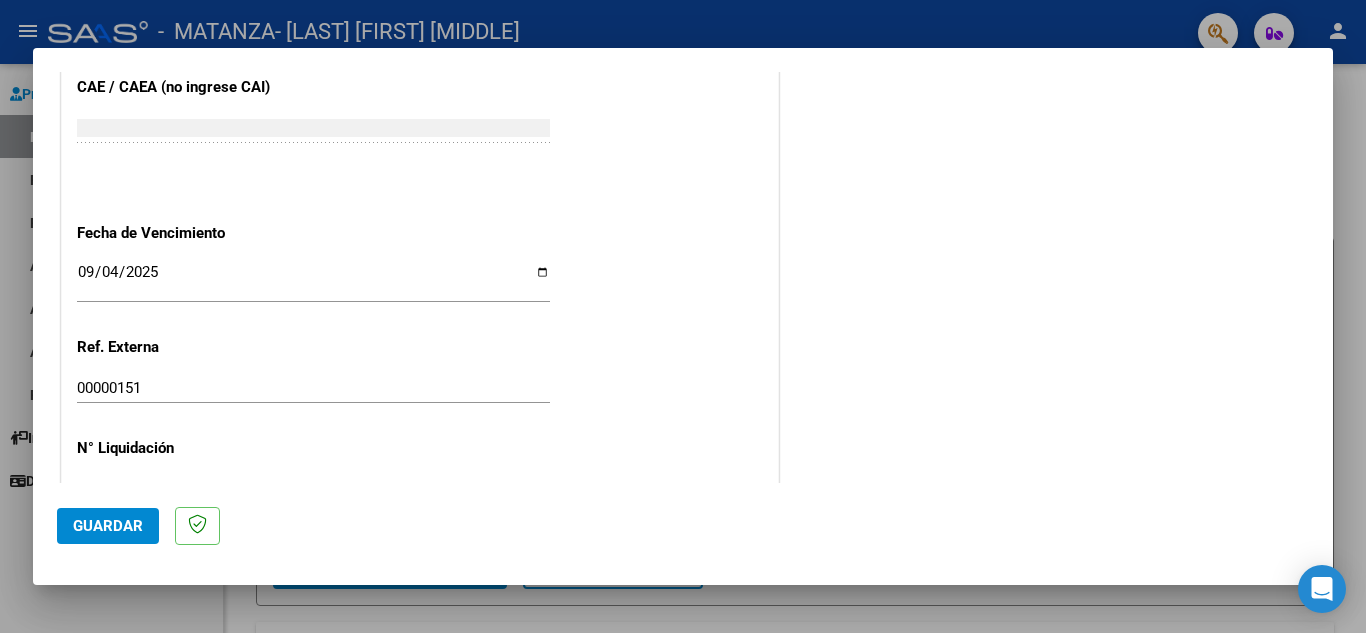 scroll, scrollTop: 1311, scrollLeft: 0, axis: vertical 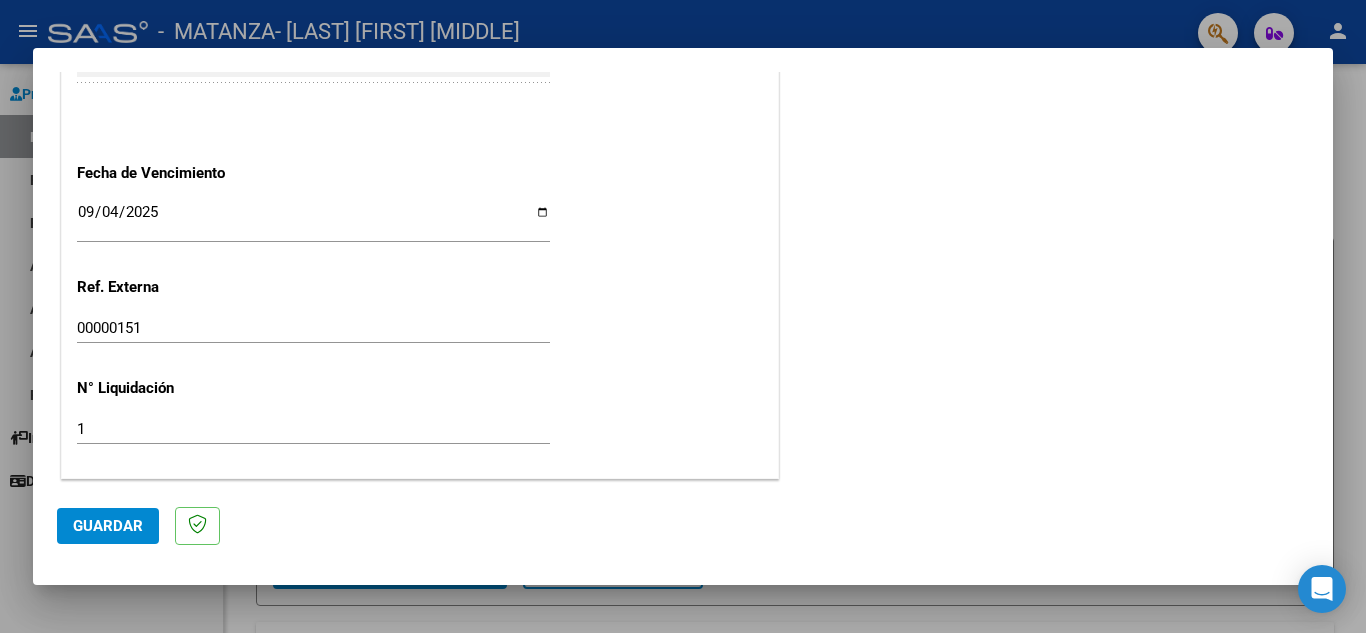 click on "Guardar" 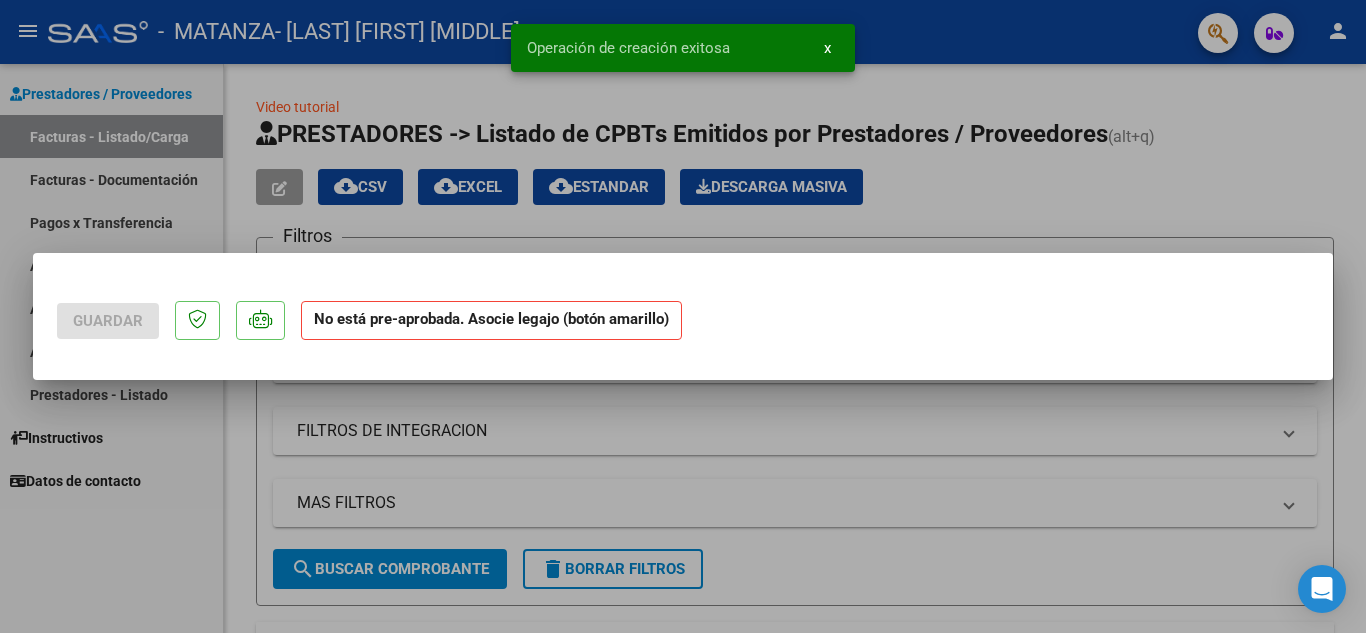 scroll, scrollTop: 0, scrollLeft: 0, axis: both 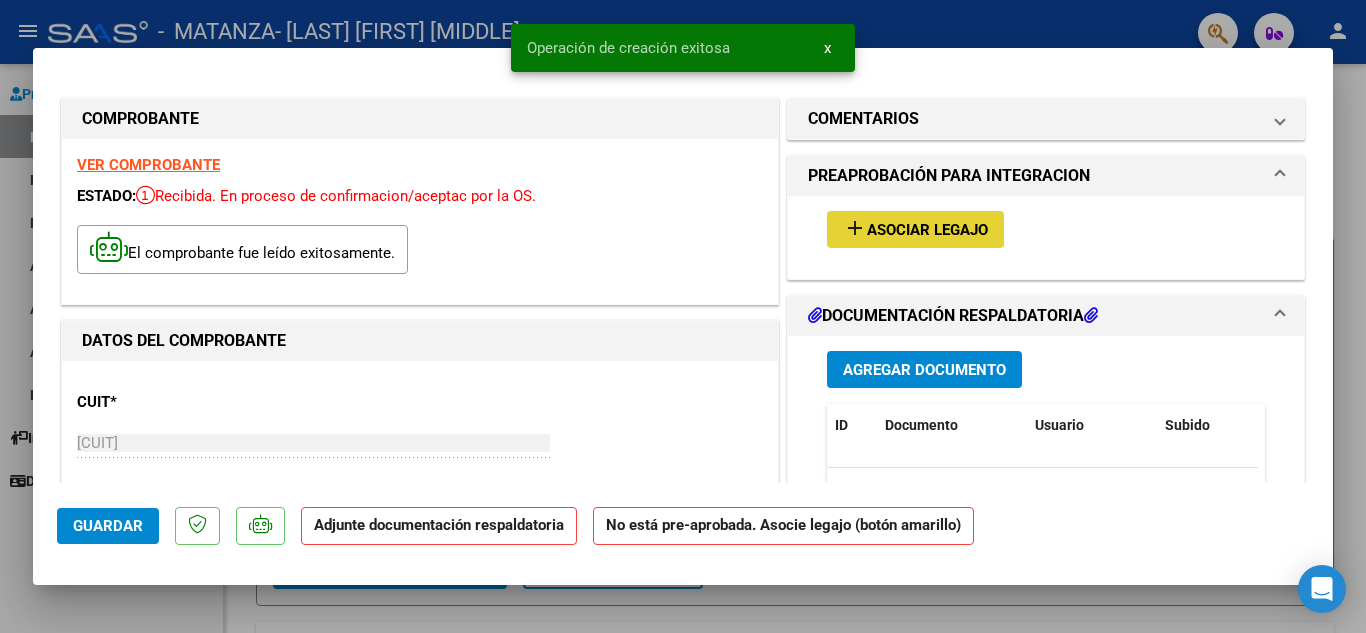 click on "Asociar Legajo" at bounding box center (927, 230) 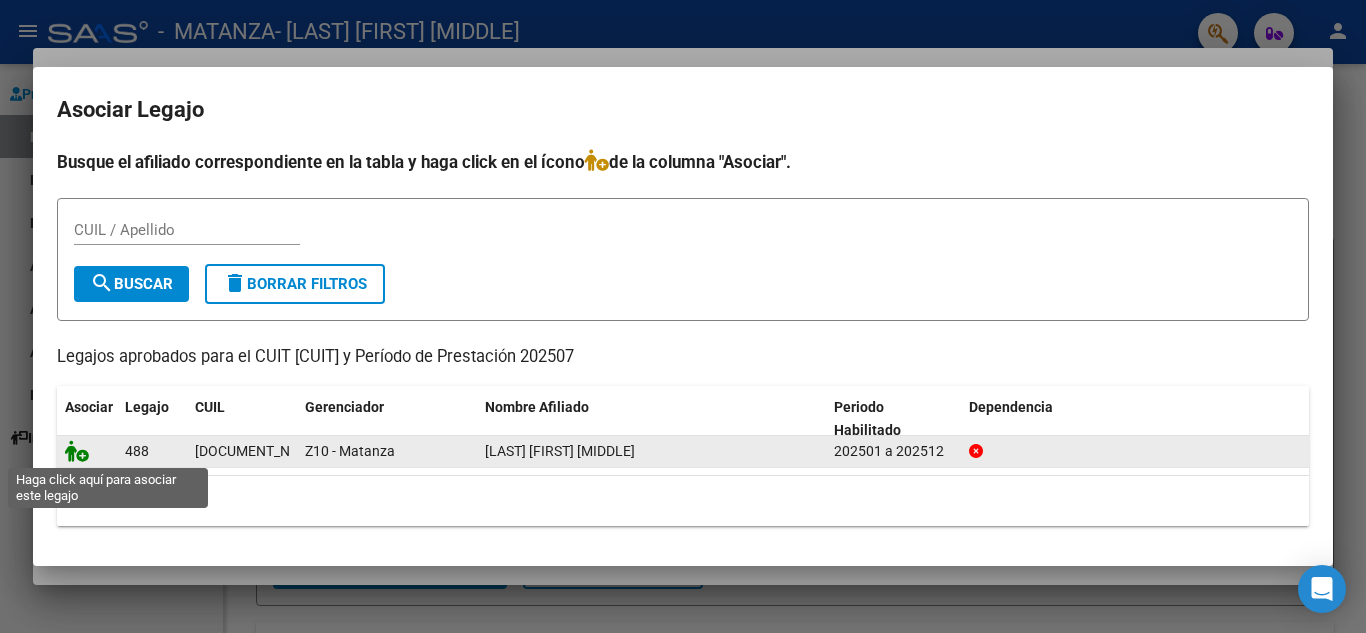 click 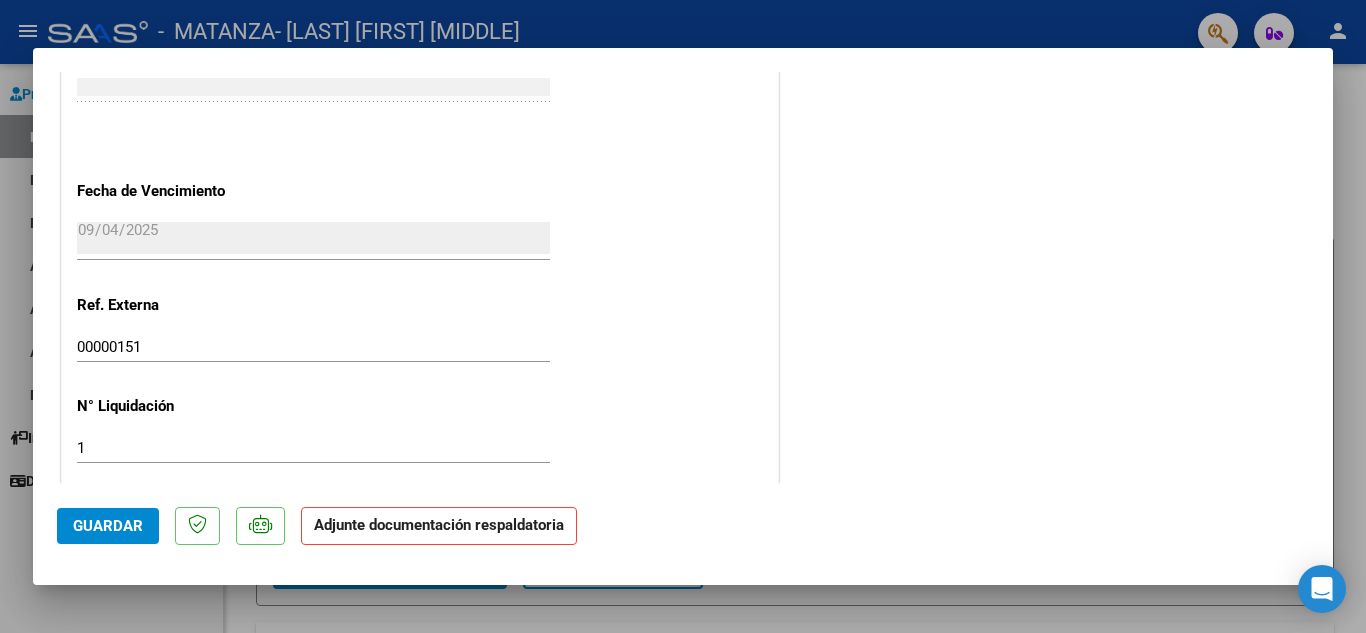 scroll, scrollTop: 1331, scrollLeft: 0, axis: vertical 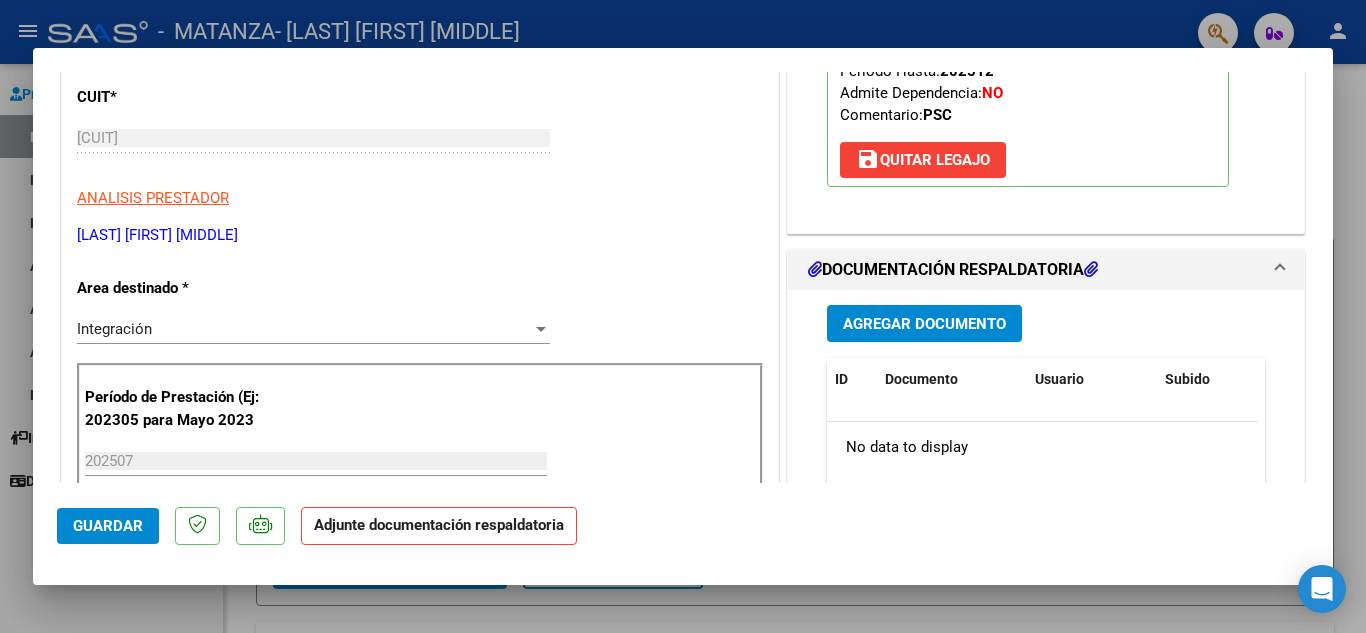 click on "Agregar Documento" at bounding box center [924, 324] 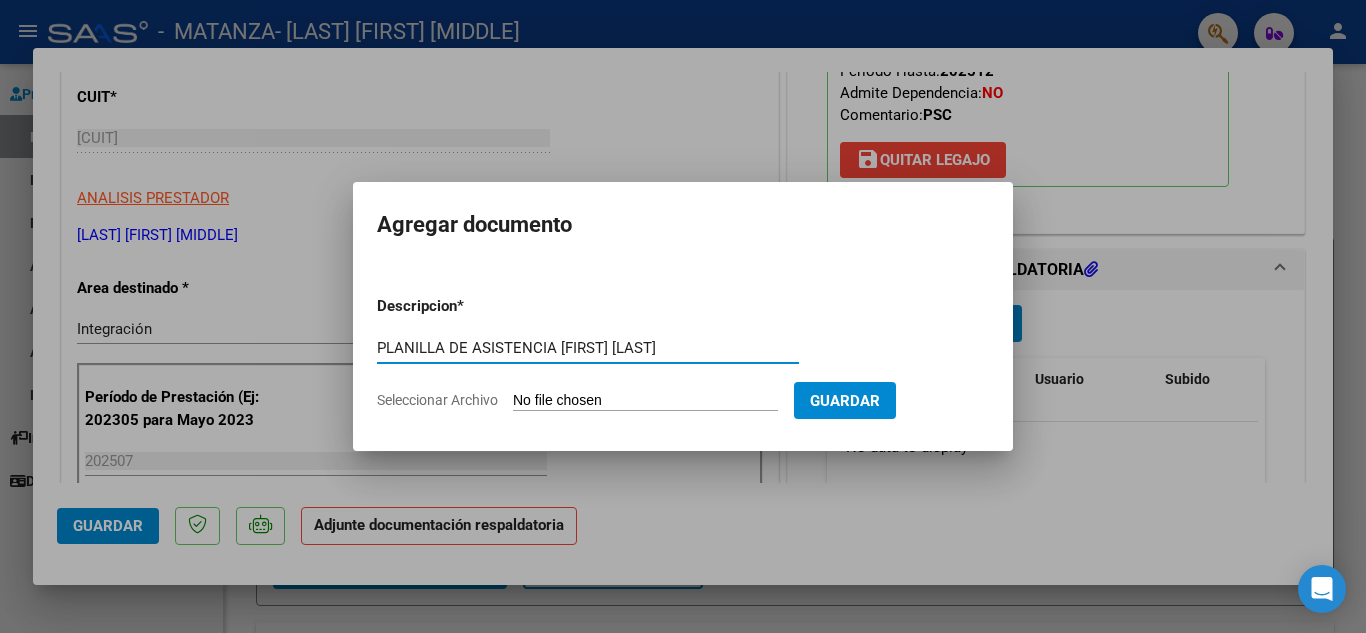 type on "PLANILLA DE ASISTENCIA [FIRST] [LAST]" 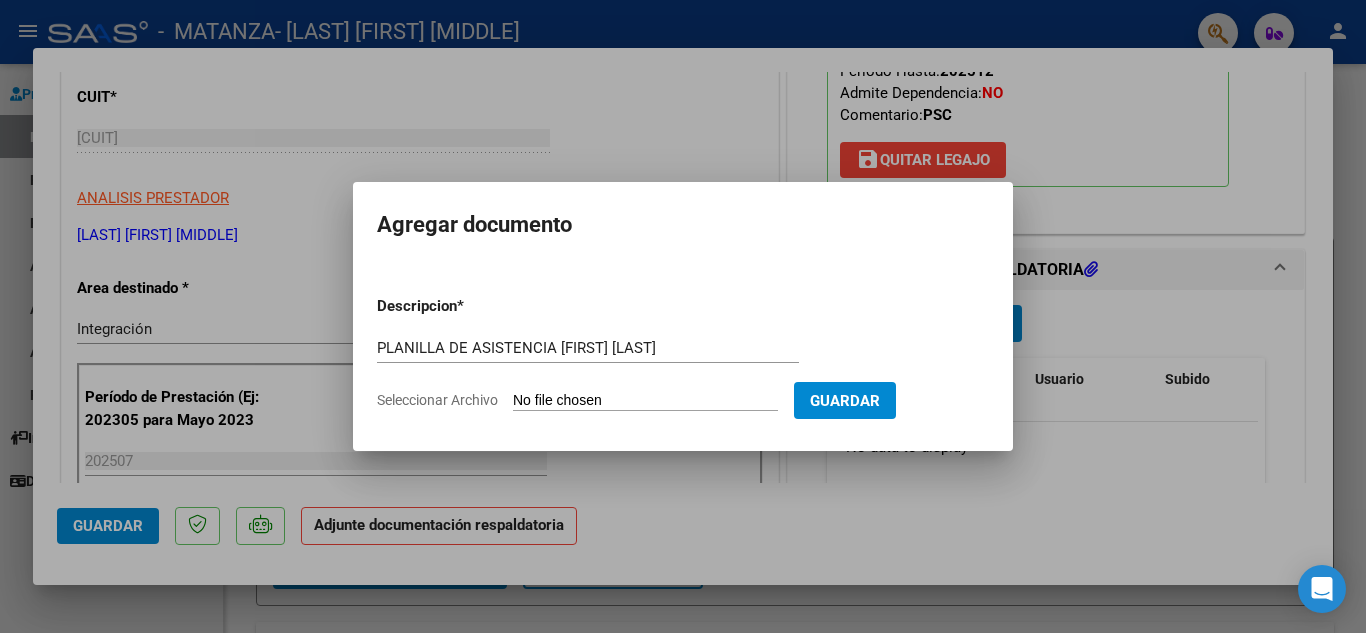 type on "C:\fakepath\PLANILLA [FIRST] [LAST] JULIO 2025.pdf" 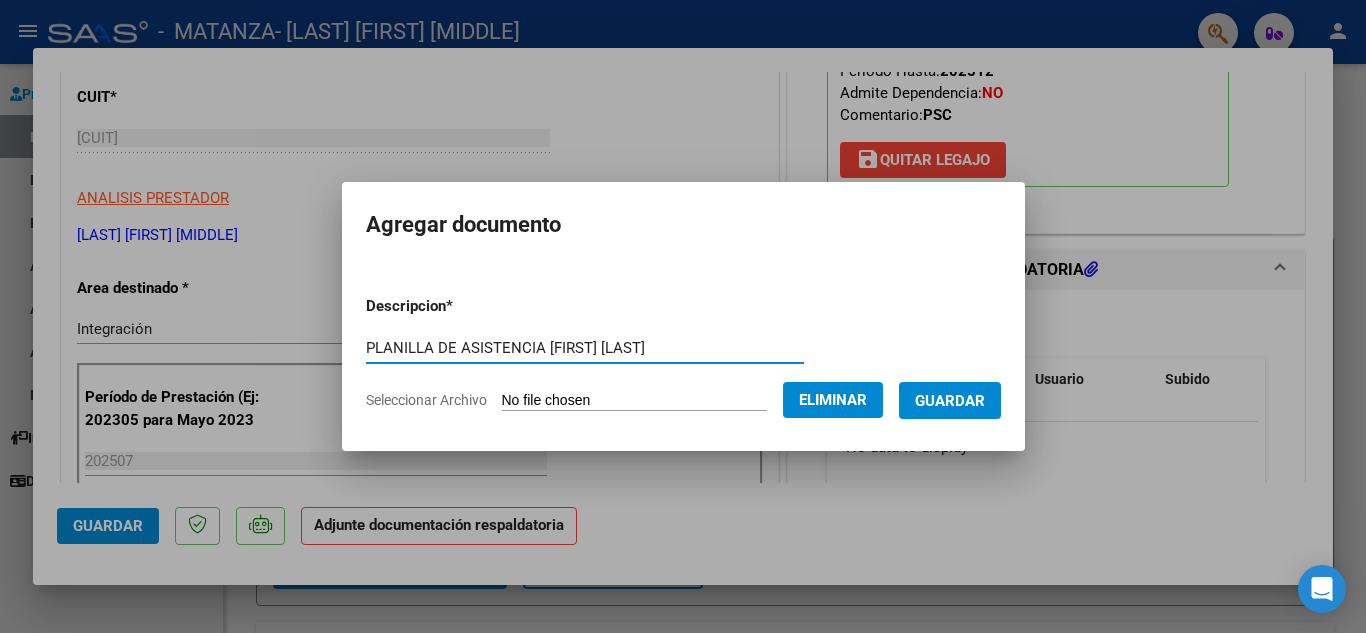 click on "PLANILLA DE ASISTENCIA [FIRST] [LAST]" at bounding box center [585, 348] 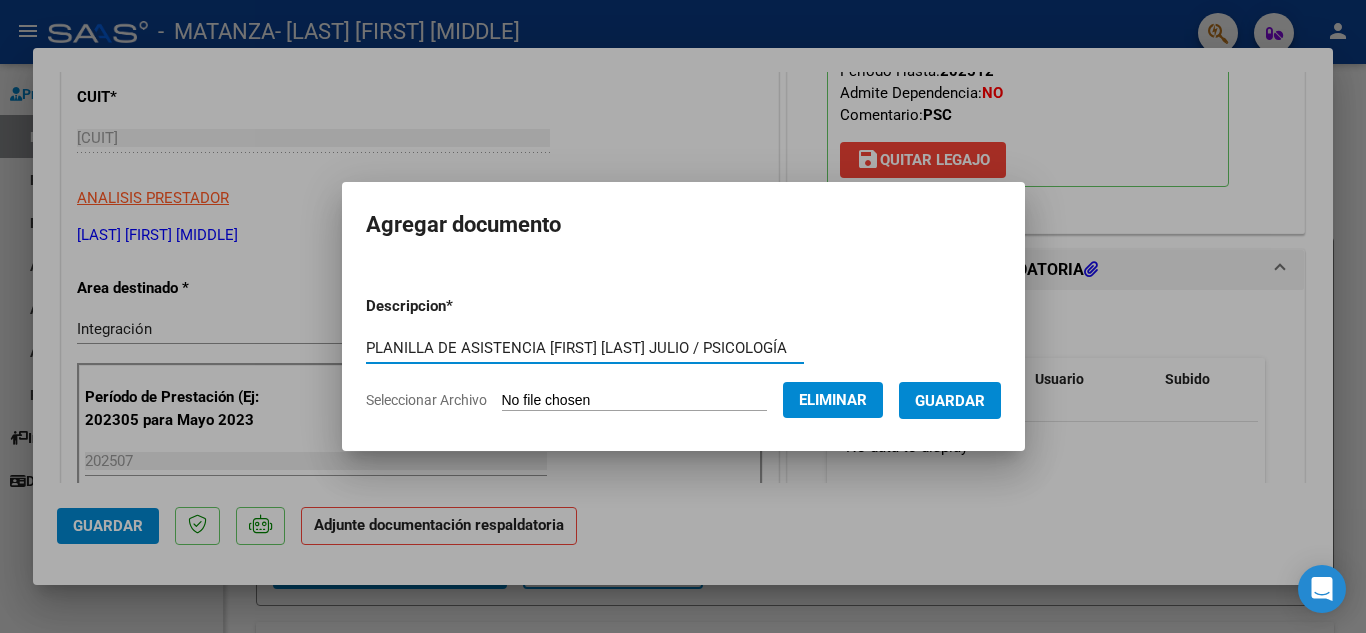 click on "PLANILLA DE ASISTENCIA [FIRST] [LAST] JULIO / PSICOLOGÍA" at bounding box center [585, 348] 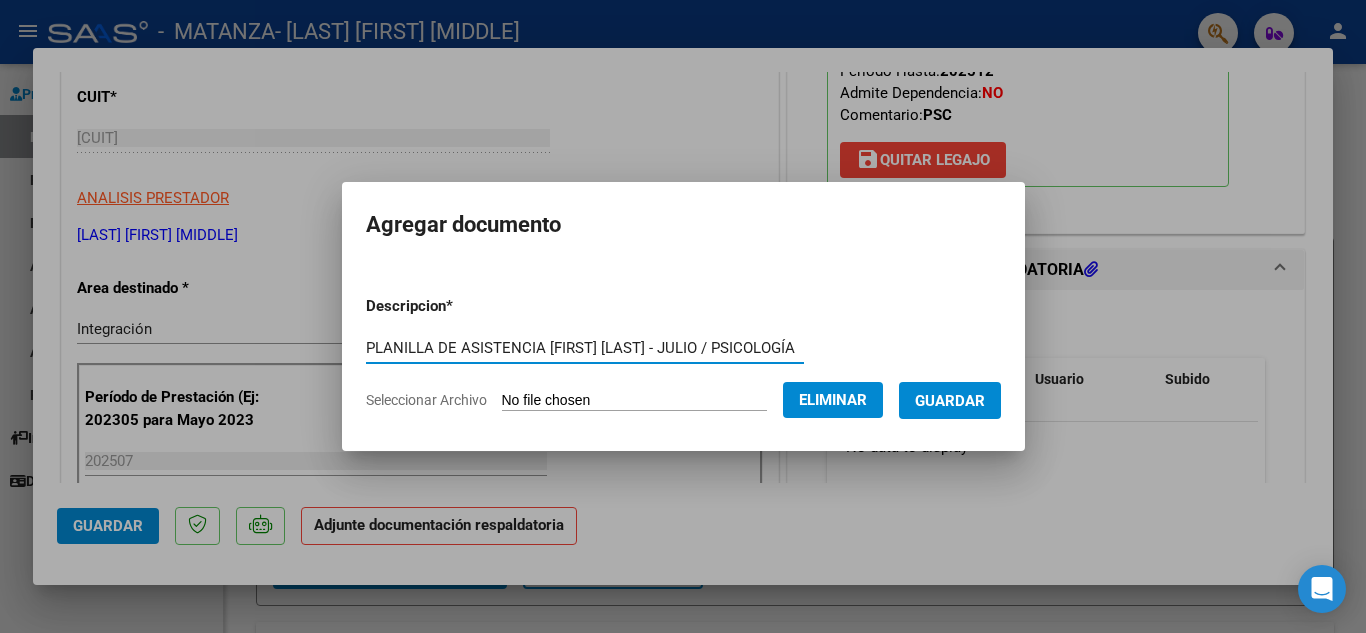 type on "PLANILLA DE ASISTENCIA [FIRST] [LAST] - JULIO / PSICOLOGÍA" 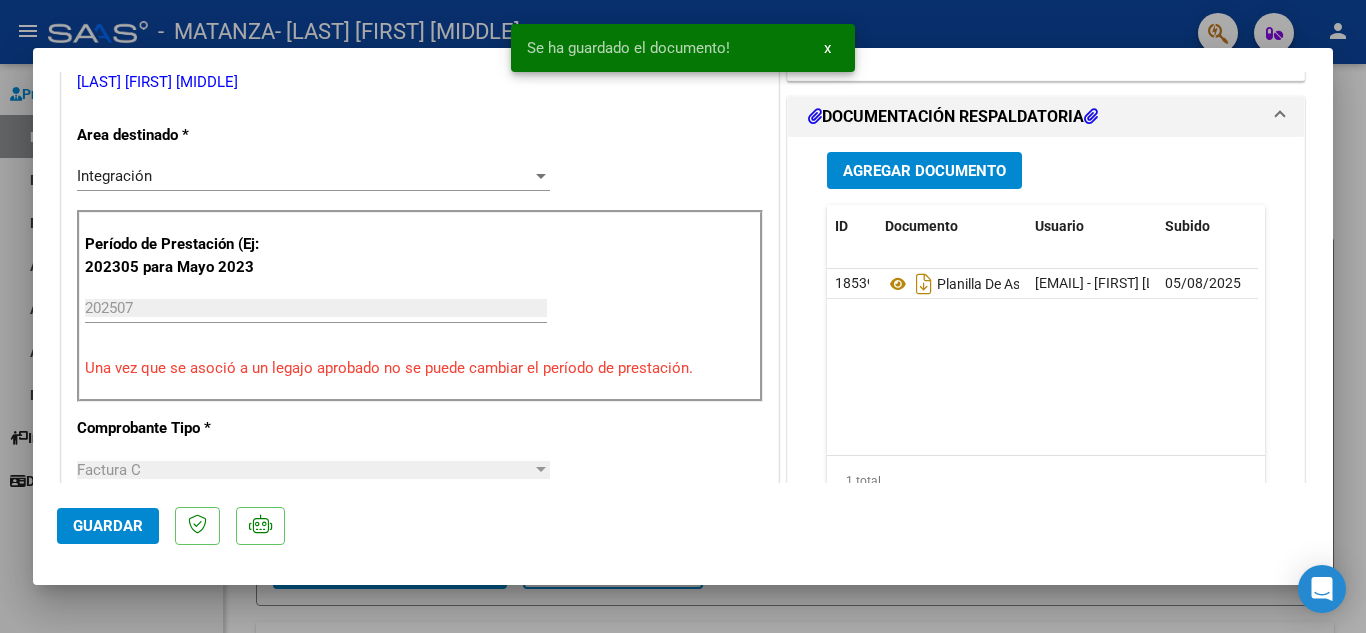 scroll, scrollTop: 462, scrollLeft: 0, axis: vertical 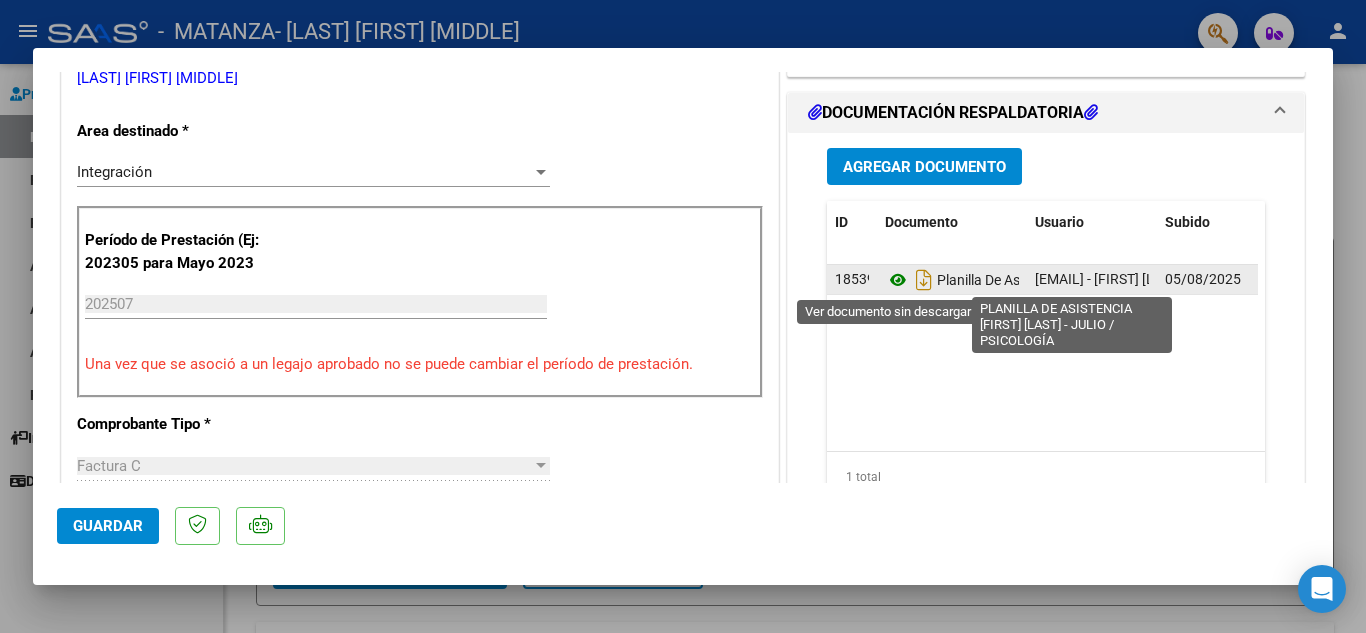 click 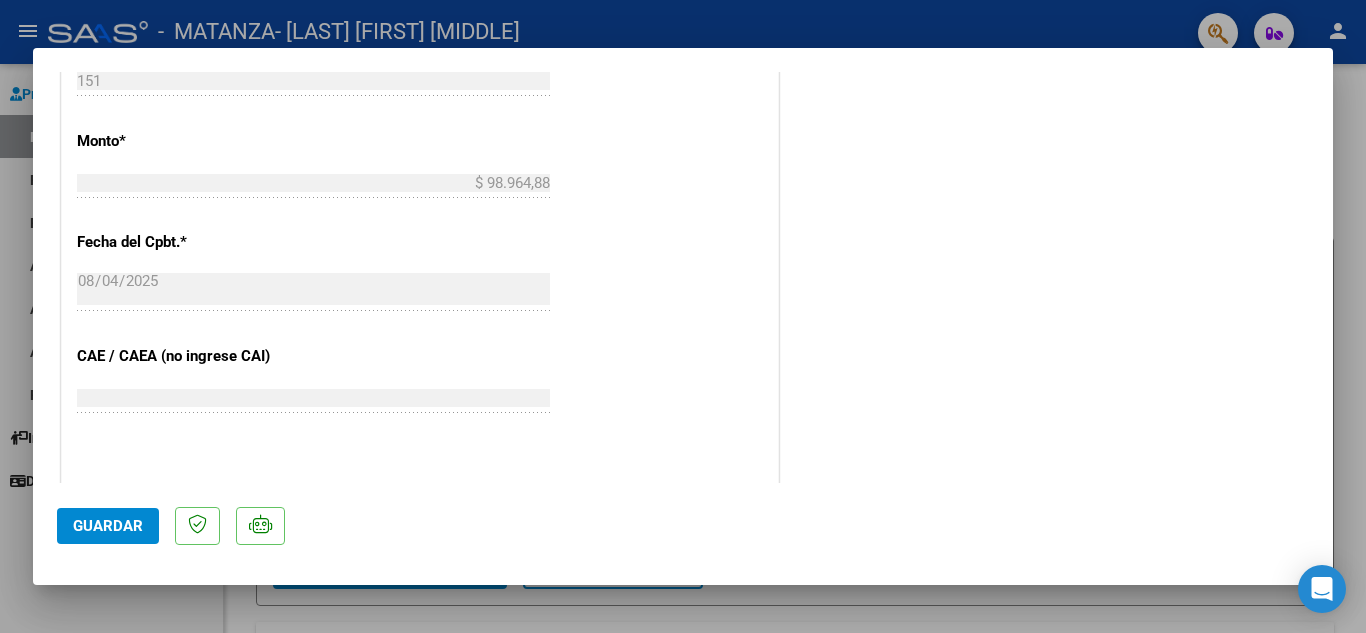 scroll, scrollTop: 1379, scrollLeft: 0, axis: vertical 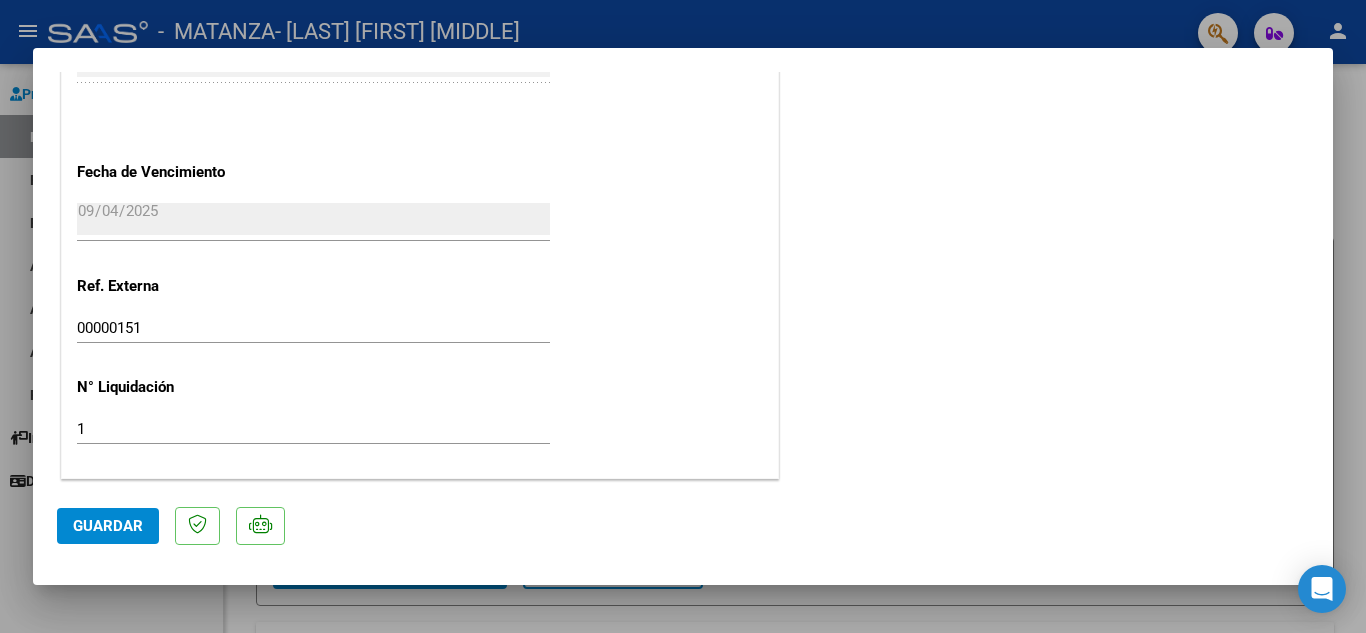 click on "Guardar" 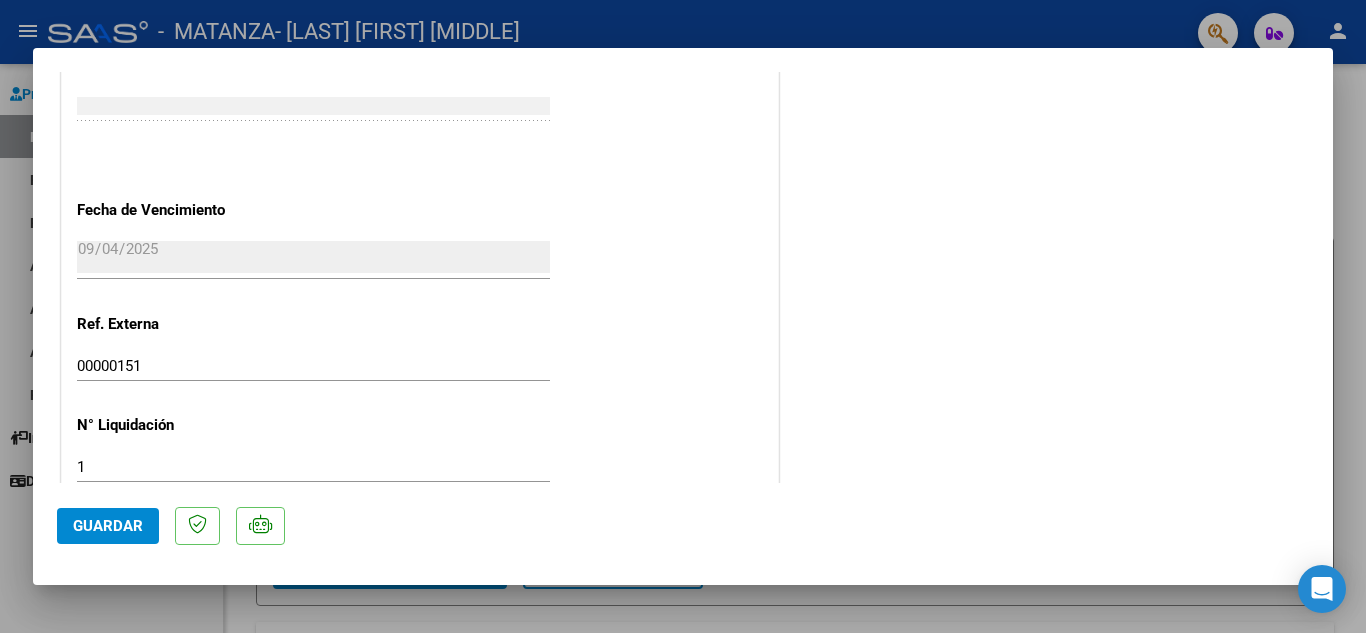 scroll, scrollTop: 1379, scrollLeft: 0, axis: vertical 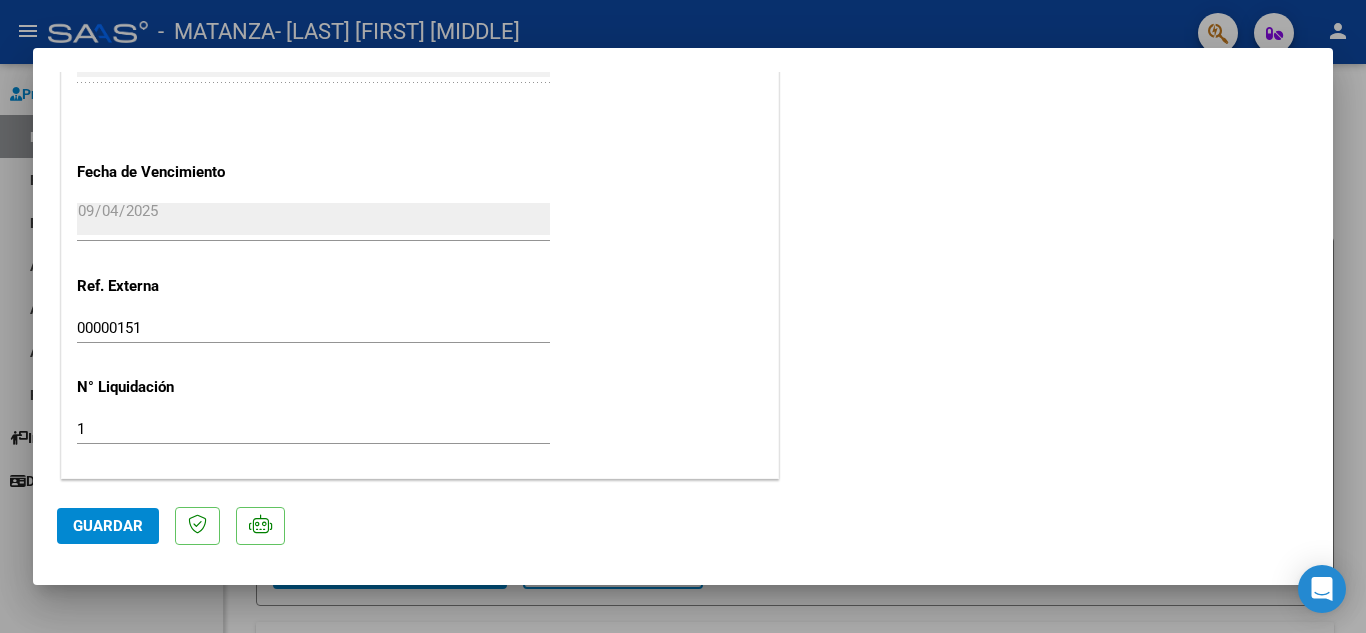 click on "Guardar" 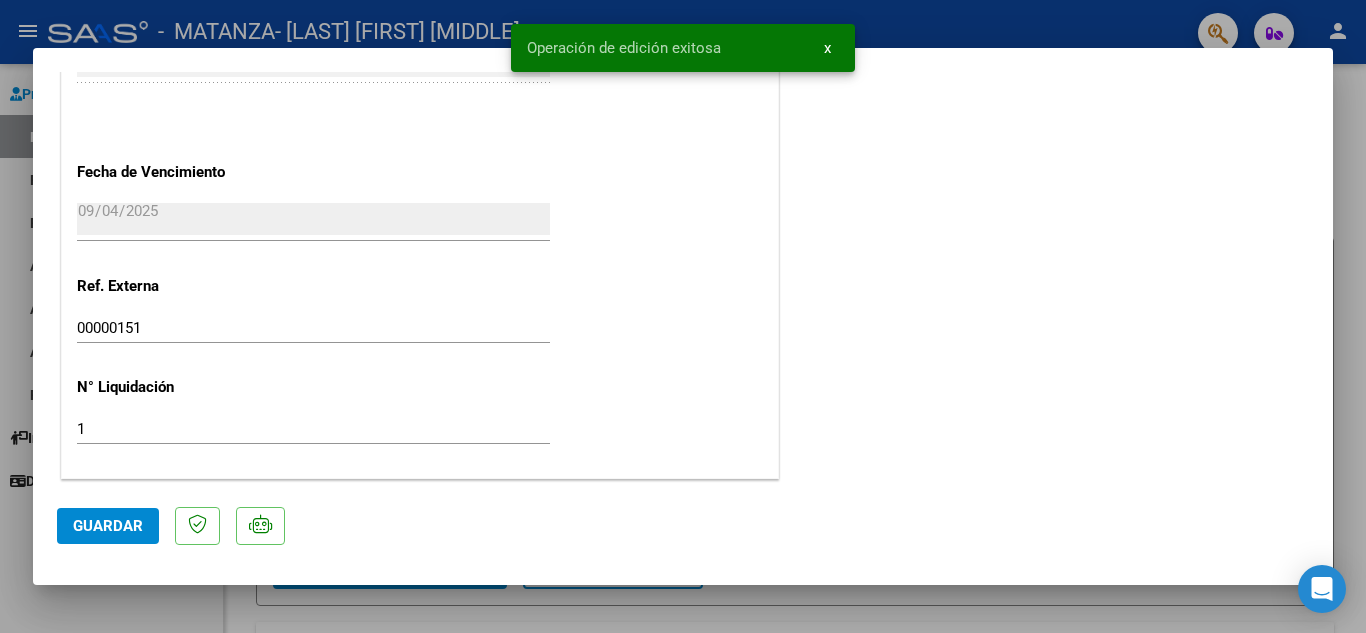 click at bounding box center (683, 316) 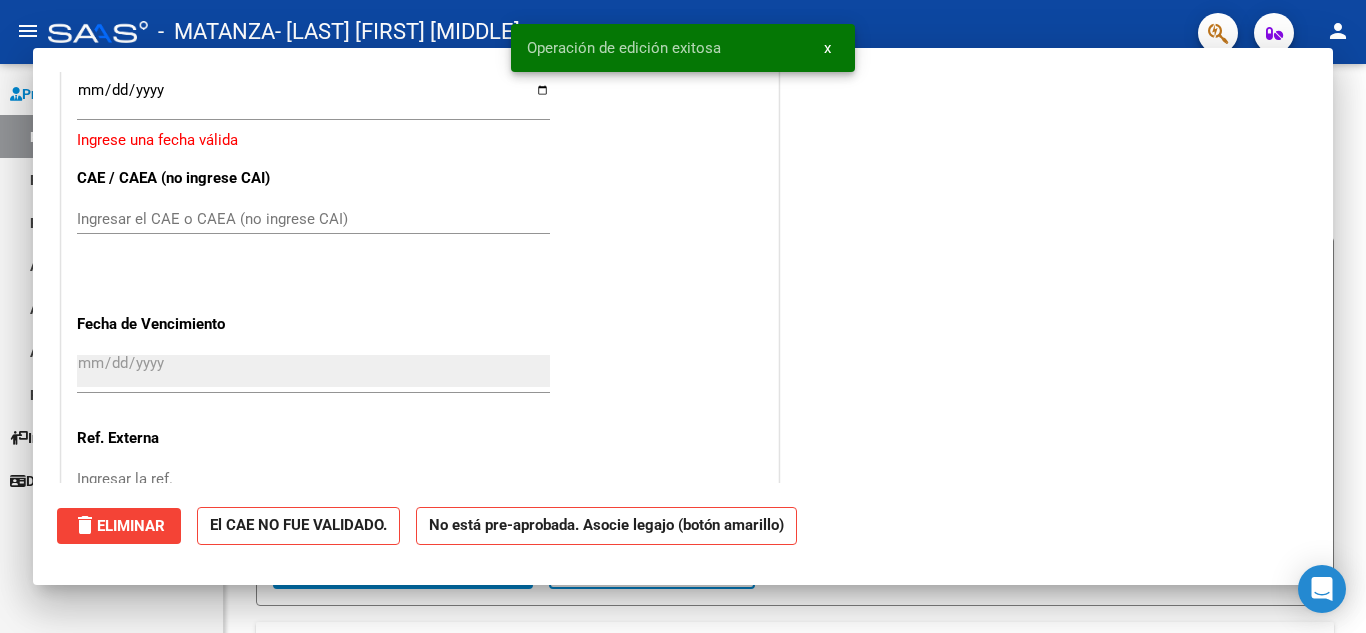 scroll, scrollTop: 0, scrollLeft: 0, axis: both 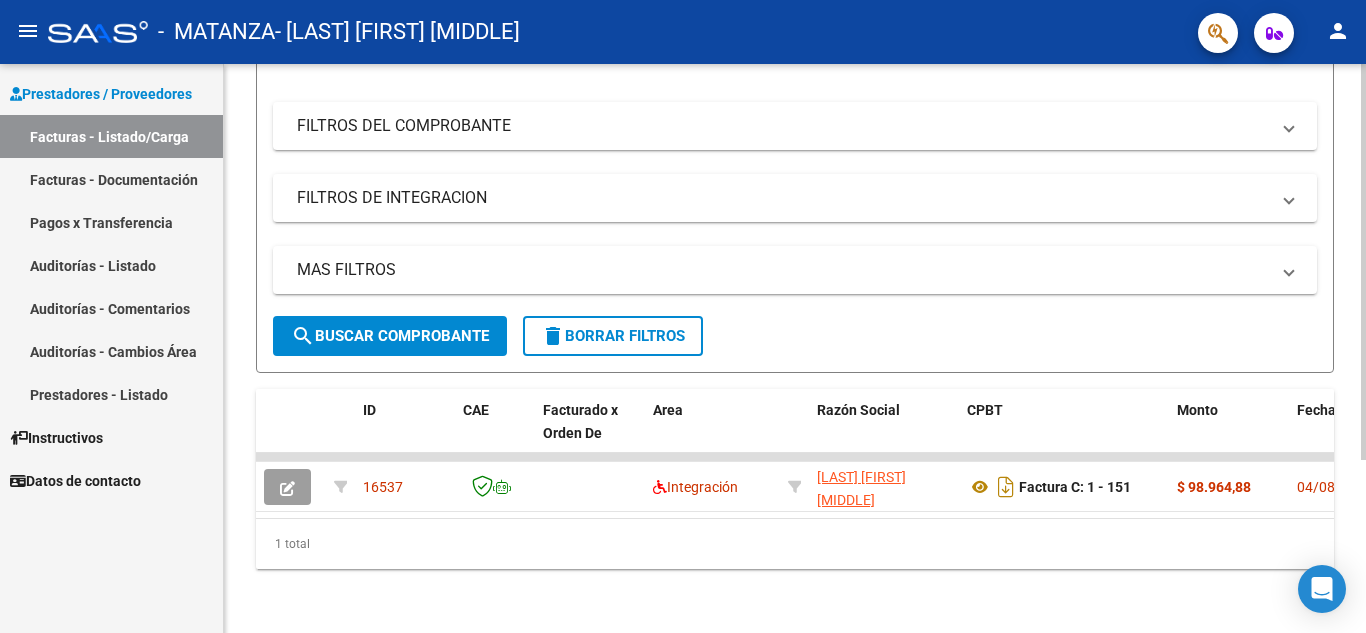 click 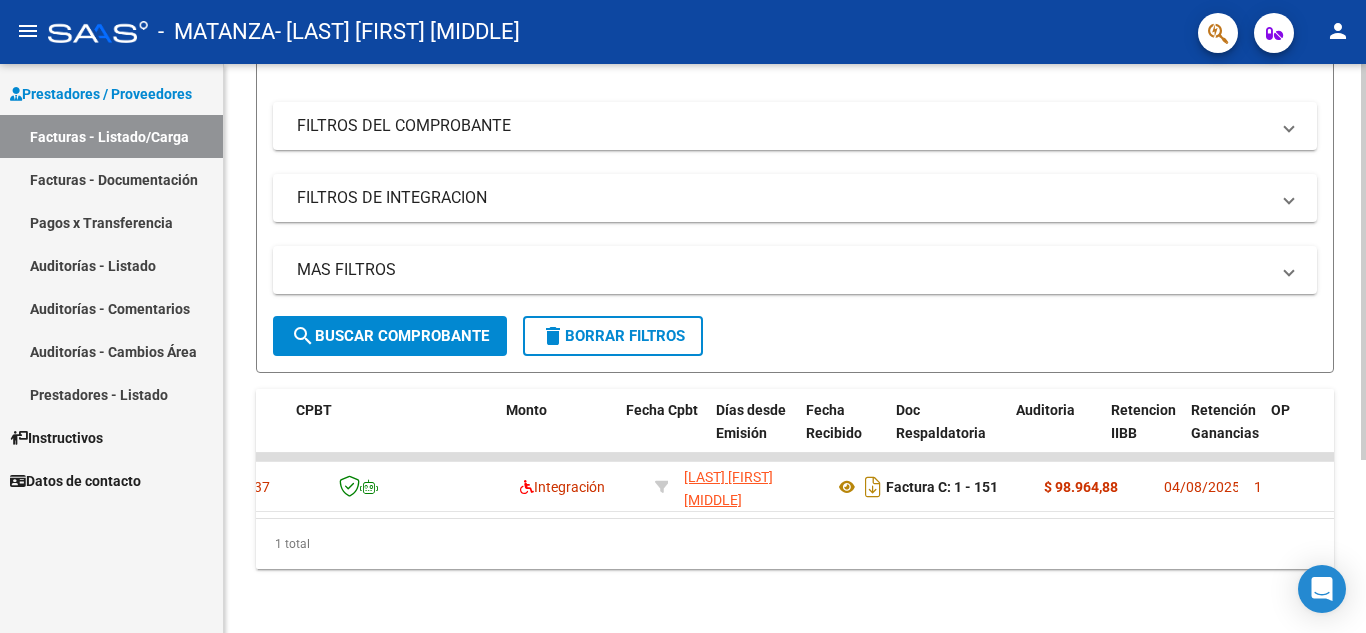 scroll, scrollTop: 0, scrollLeft: 671, axis: horizontal 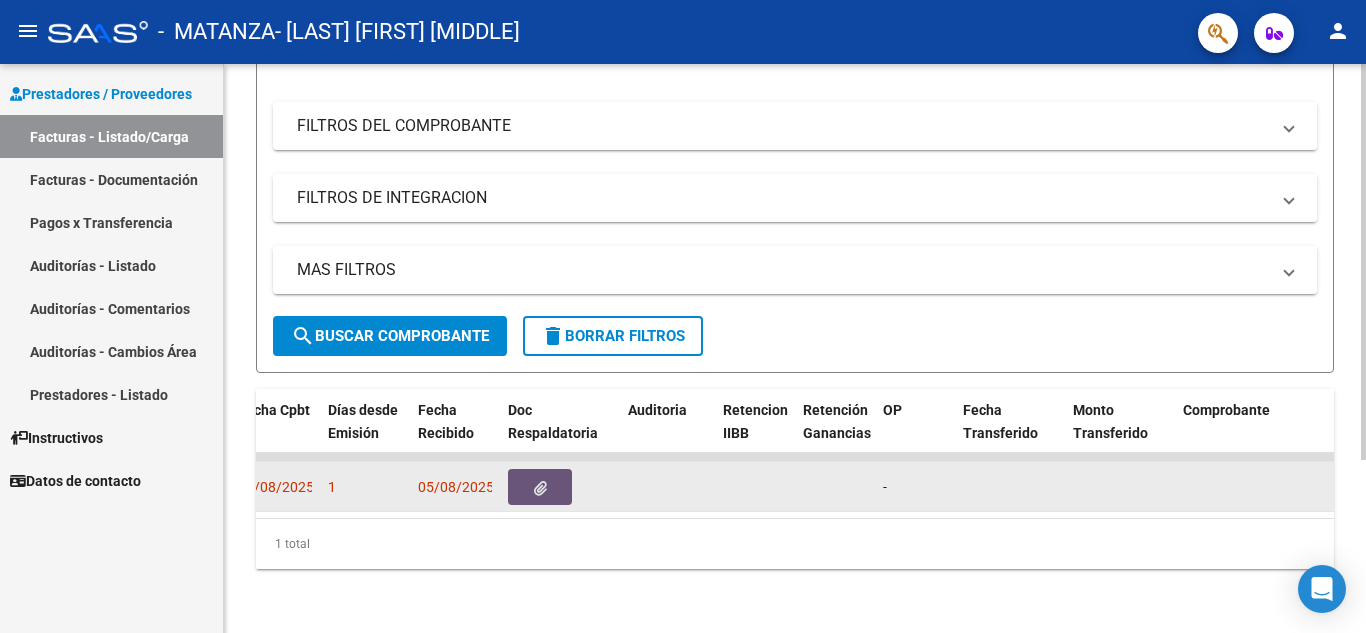click 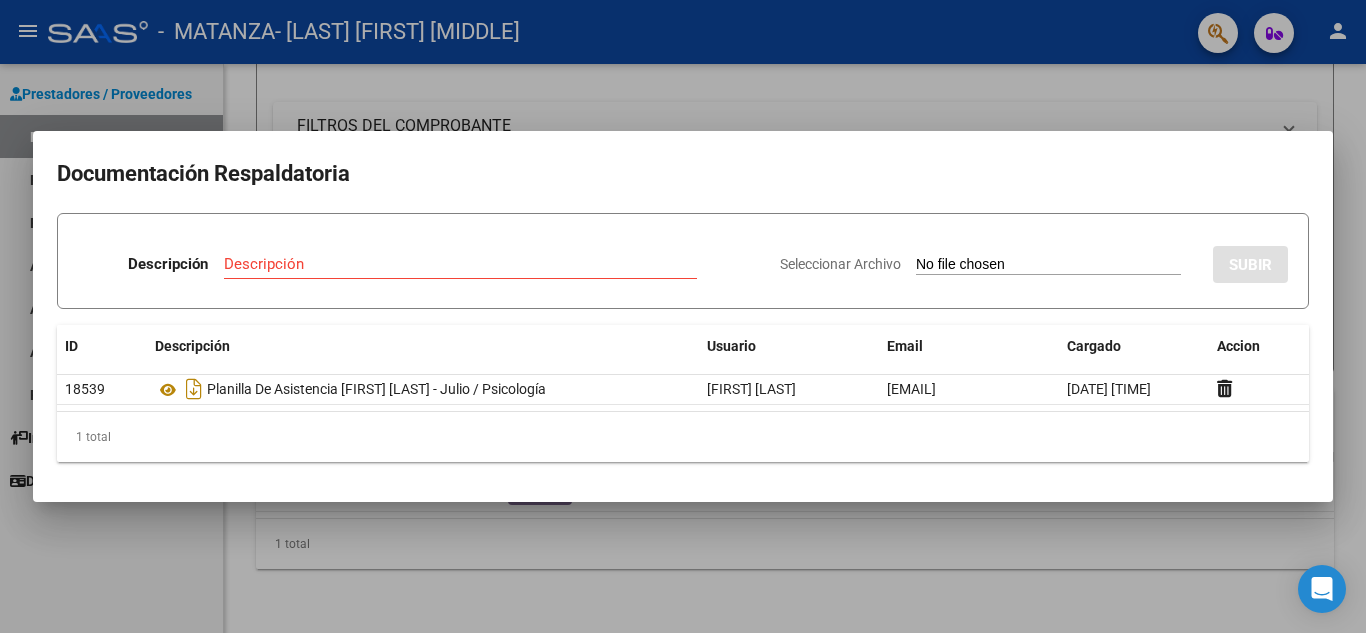 click at bounding box center (683, 316) 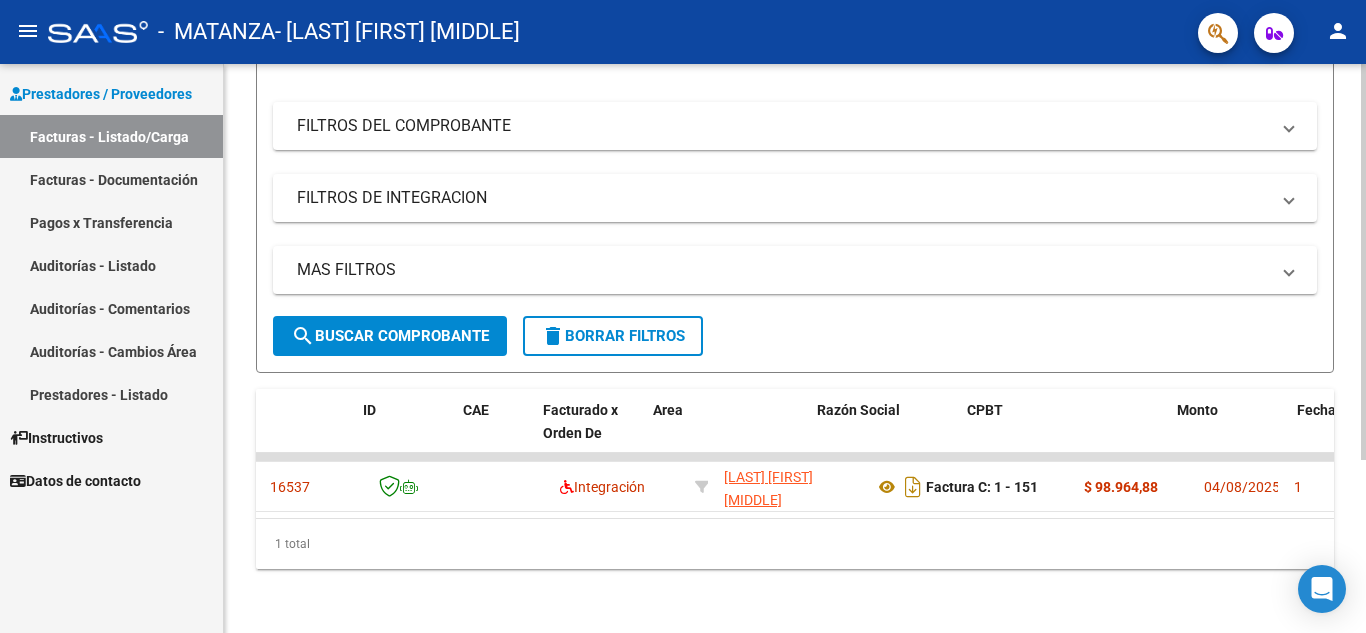 scroll, scrollTop: 0, scrollLeft: 0, axis: both 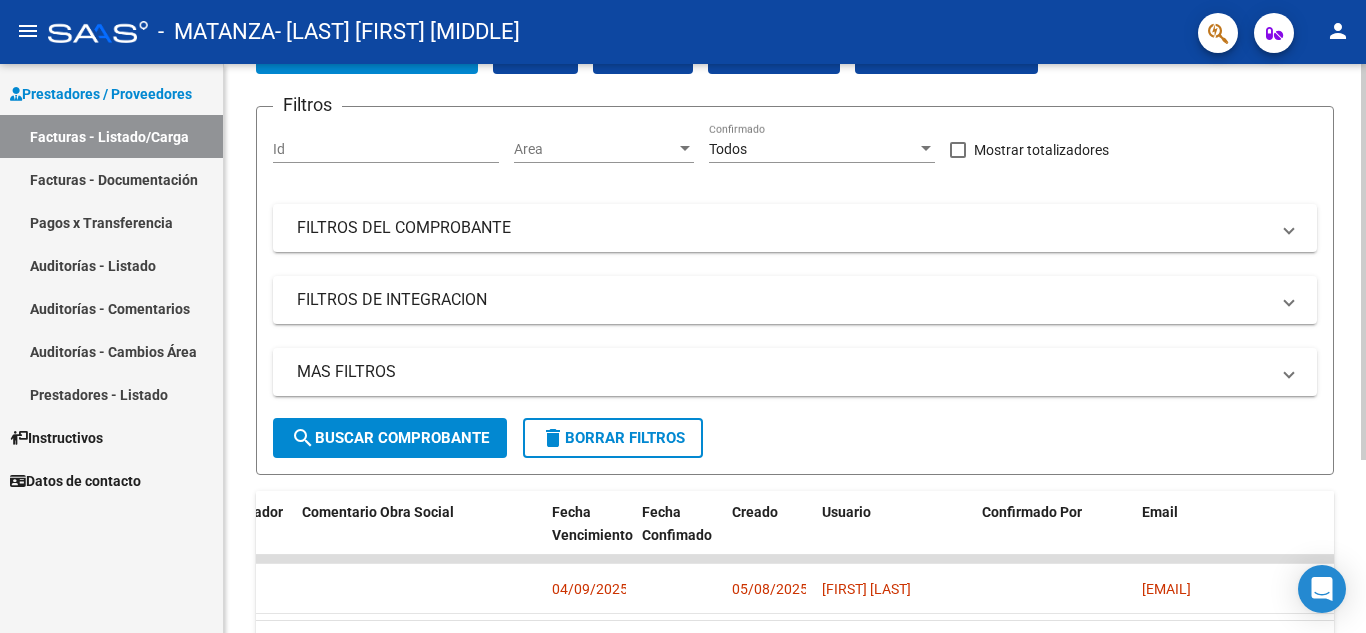 click 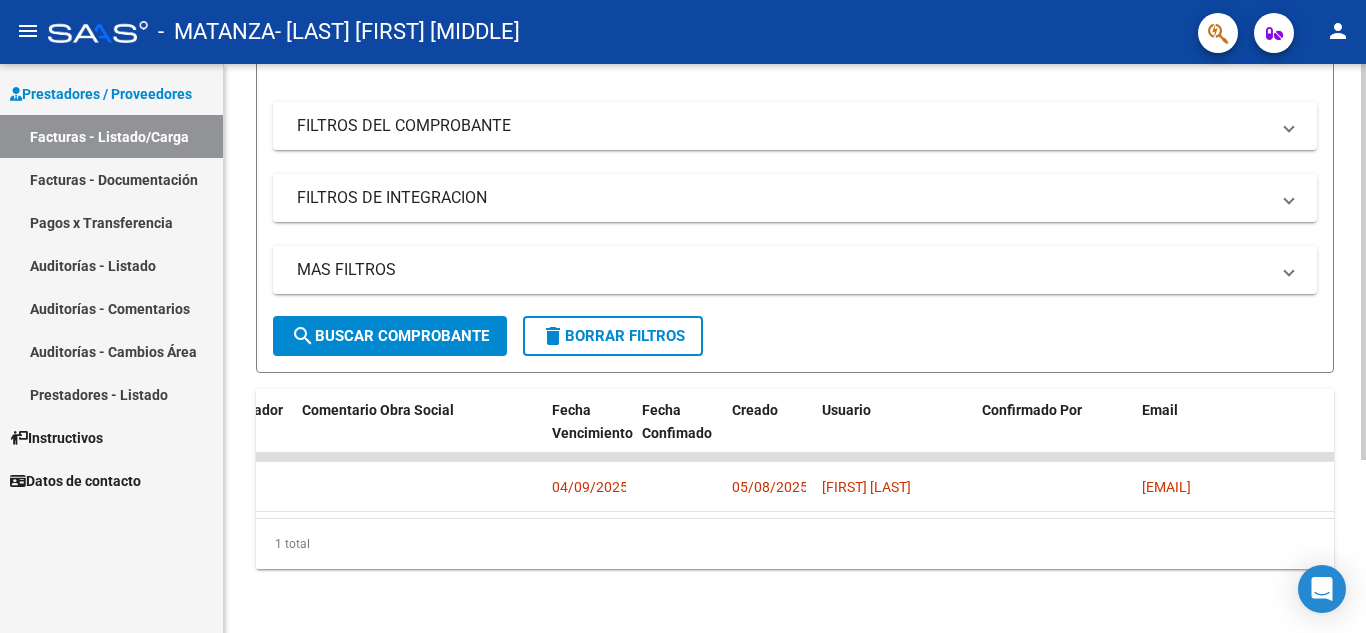 scroll, scrollTop: 249, scrollLeft: 0, axis: vertical 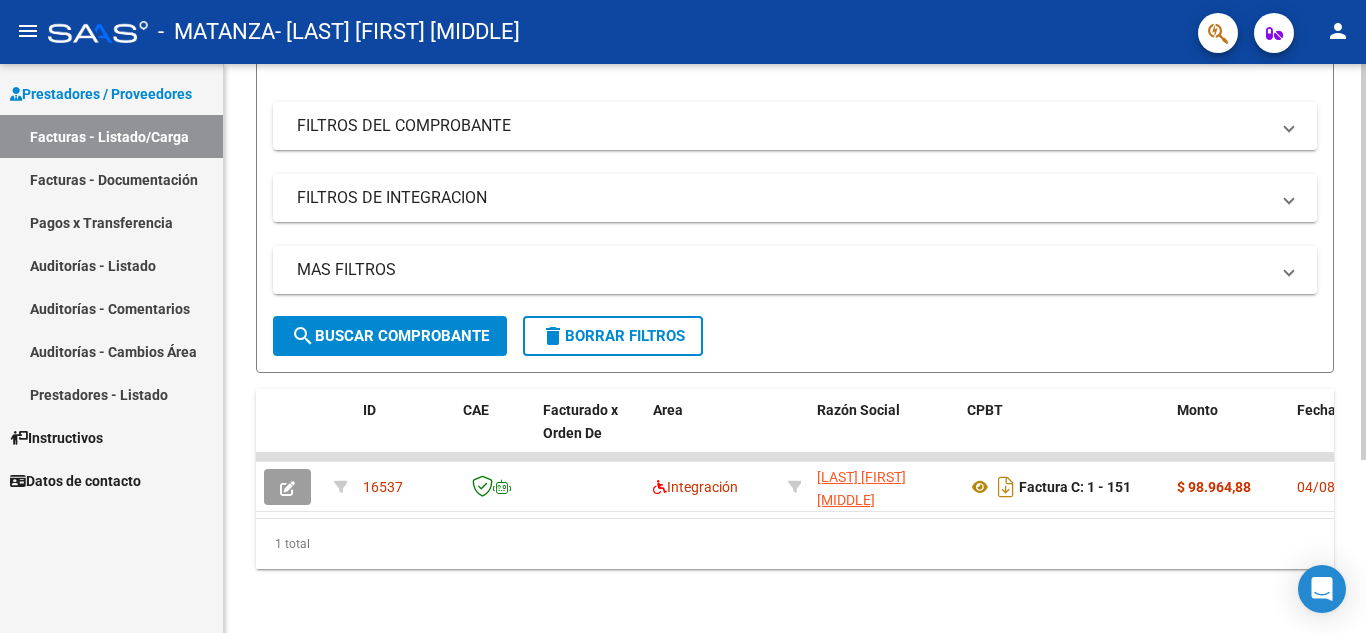click on "Video tutorial   PRESTADORES -> Listado de CPBTs Emitidos por Prestadores / Proveedores (alt+q)   Cargar Comprobante
cloud_download  CSV  cloud_download  EXCEL  cloud_download  Estandar   Descarga Masiva
Filtros Id Area Area Todos Confirmado   Mostrar totalizadores   FILTROS DEL COMPROBANTE  Comprobante Tipo Comprobante Tipo Start date – End date Fec. Comprobante Desde / Hasta Días Emisión Desde(cant. días) Días Emisión Hasta(cant. días) CUIT / Razón Social Pto. Venta Nro. Comprobante Código SSS CAE Válido CAE Válido Todos Cargado Módulo Hosp. Todos Tiene facturacion Apócrifa Hospital Refes  FILTROS DE INTEGRACION  Período De Prestación Campos del Archivo de Rendición Devuelto x SSS (dr_envio) Todos Rendido x SSS (dr_envio) Tipo de Registro Tipo de Registro Período Presentación Período Presentación Campos del Legajo Asociado (preaprobación) Afiliado Legajo (cuil/nombre) Todos Solo facturas preaprobadas  MAS FILTROS  Todos Con Doc. Respaldatoria Todos Con Trazabilidad Todos – – 1" 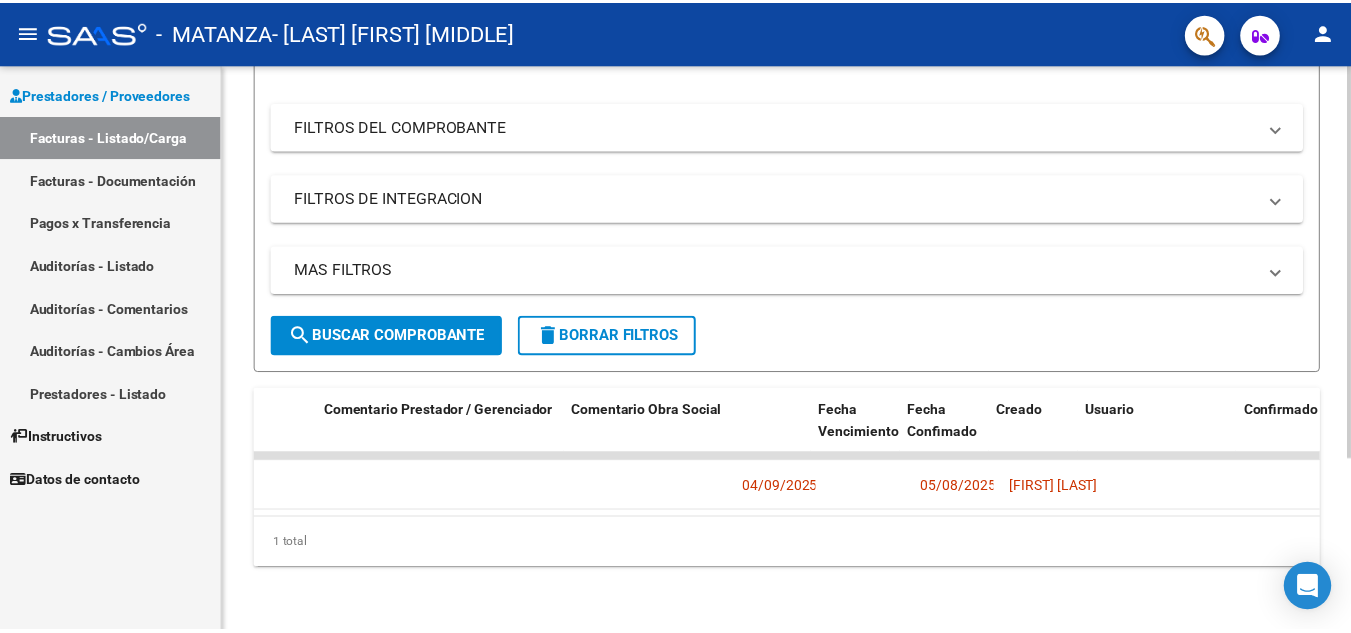 scroll, scrollTop: 0, scrollLeft: 3138, axis: horizontal 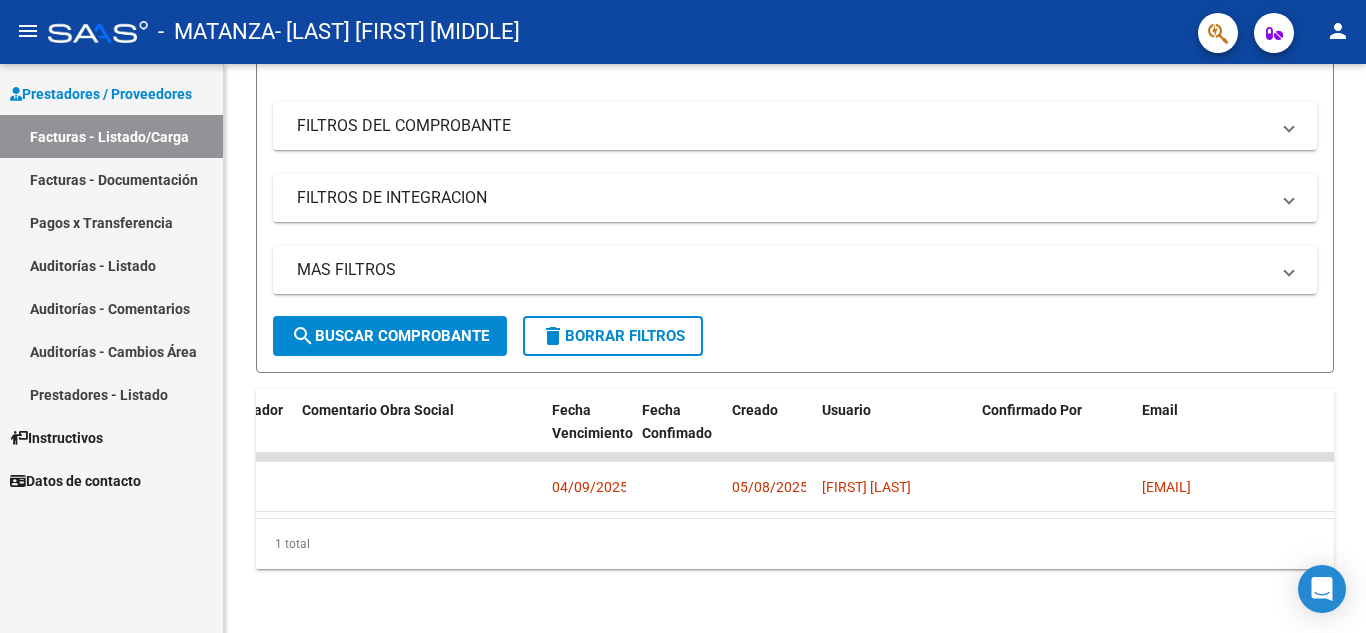 click on "person" 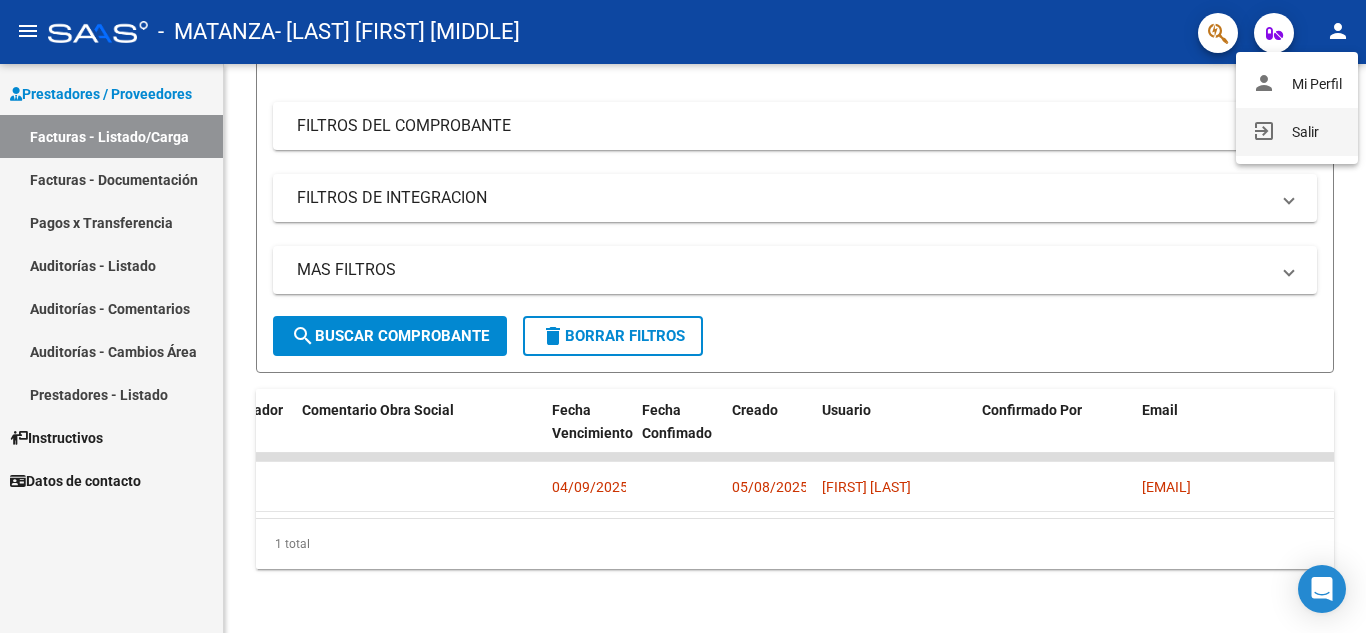 click on "exit_to_app  Salir" at bounding box center (1297, 132) 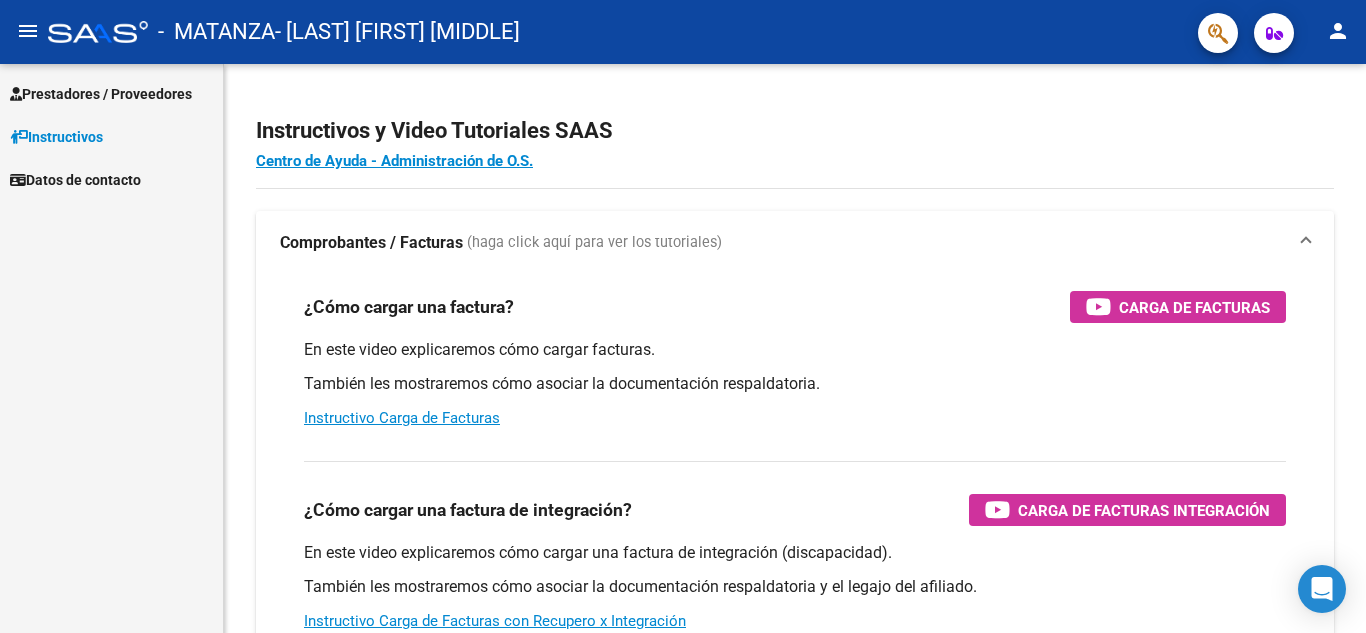 scroll, scrollTop: 0, scrollLeft: 0, axis: both 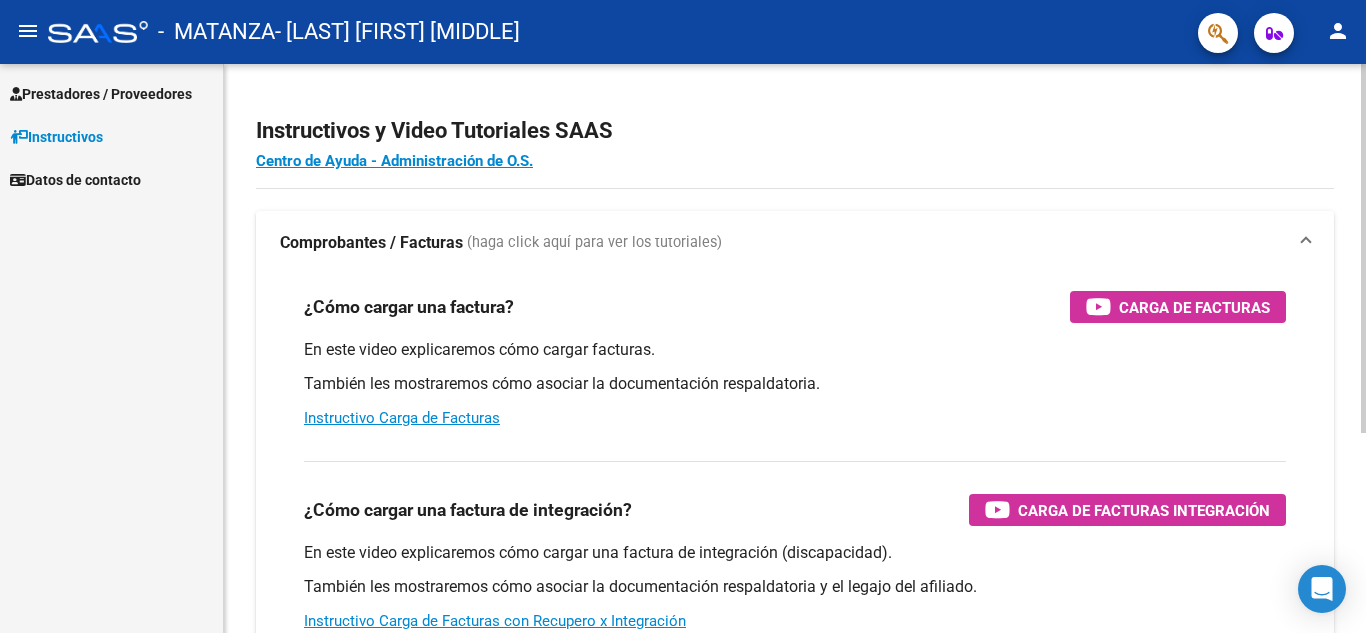 click 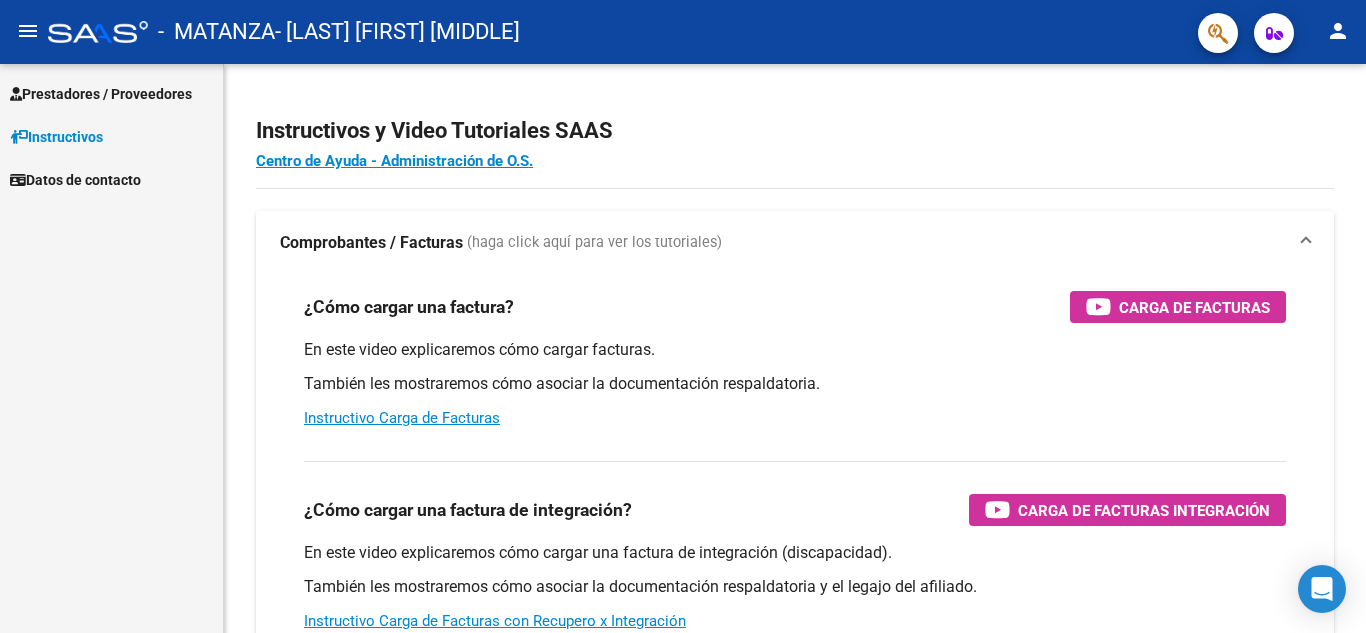 click on "Prestadores / Proveedores" at bounding box center [111, 93] 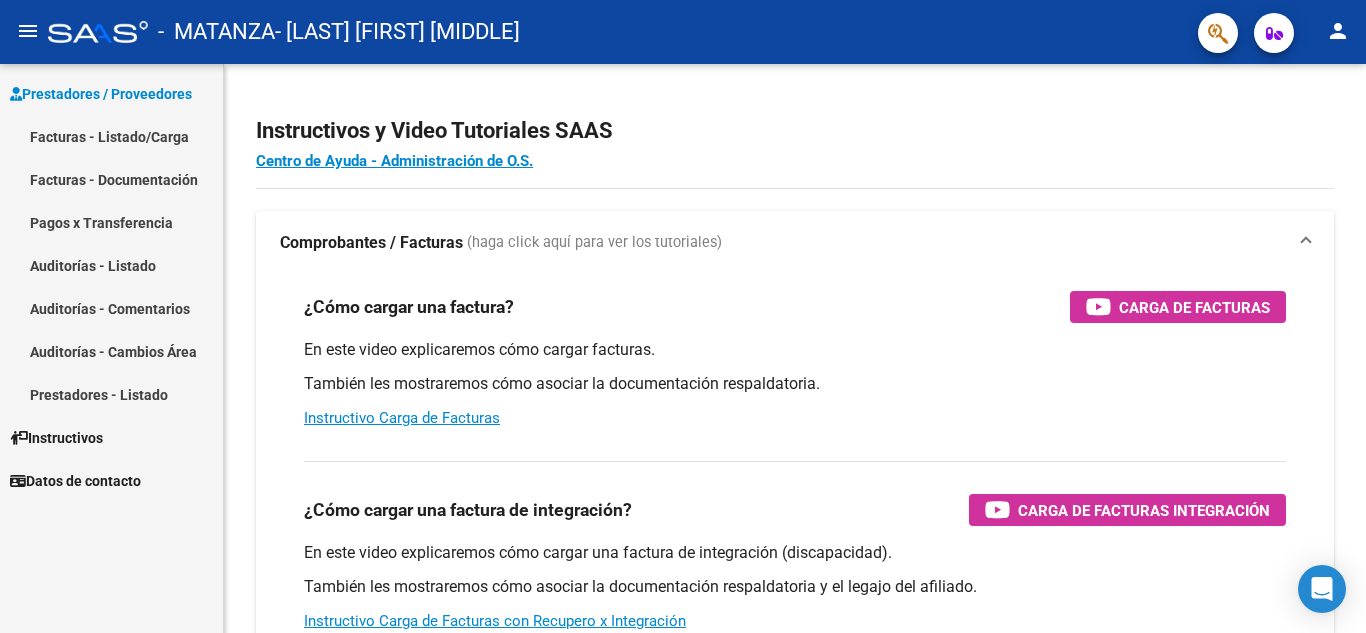 click on "Facturas - Listado/Carga" at bounding box center (111, 136) 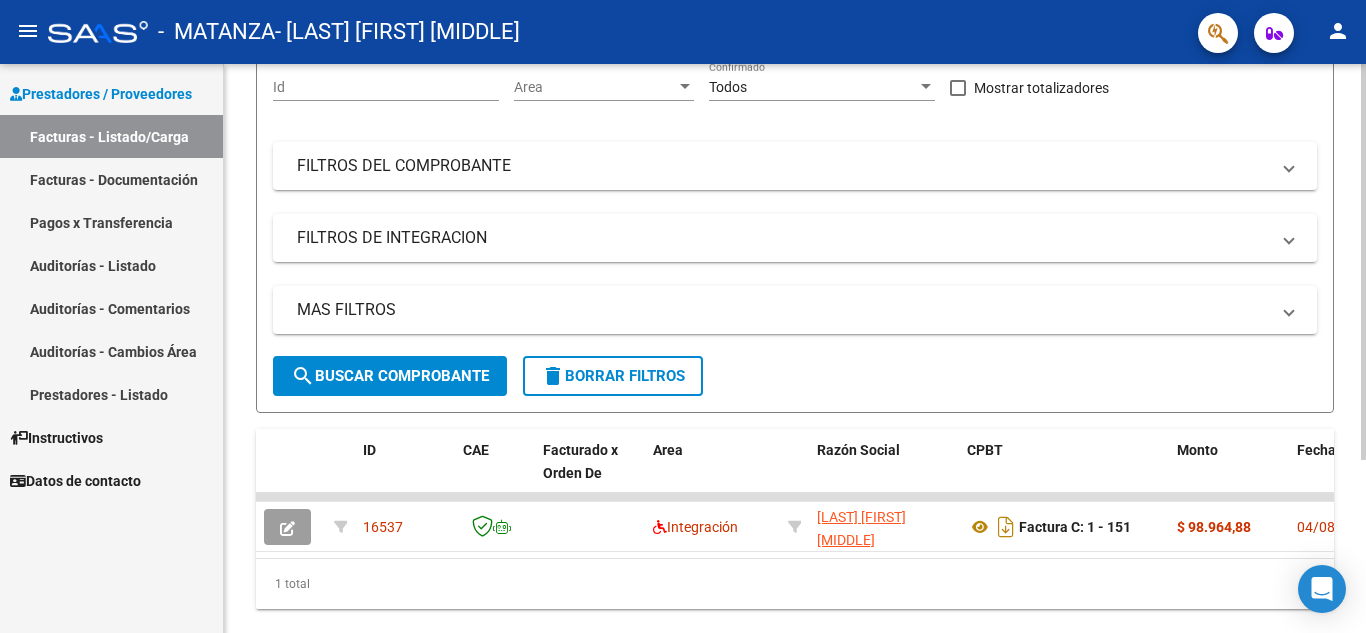 scroll, scrollTop: 249, scrollLeft: 0, axis: vertical 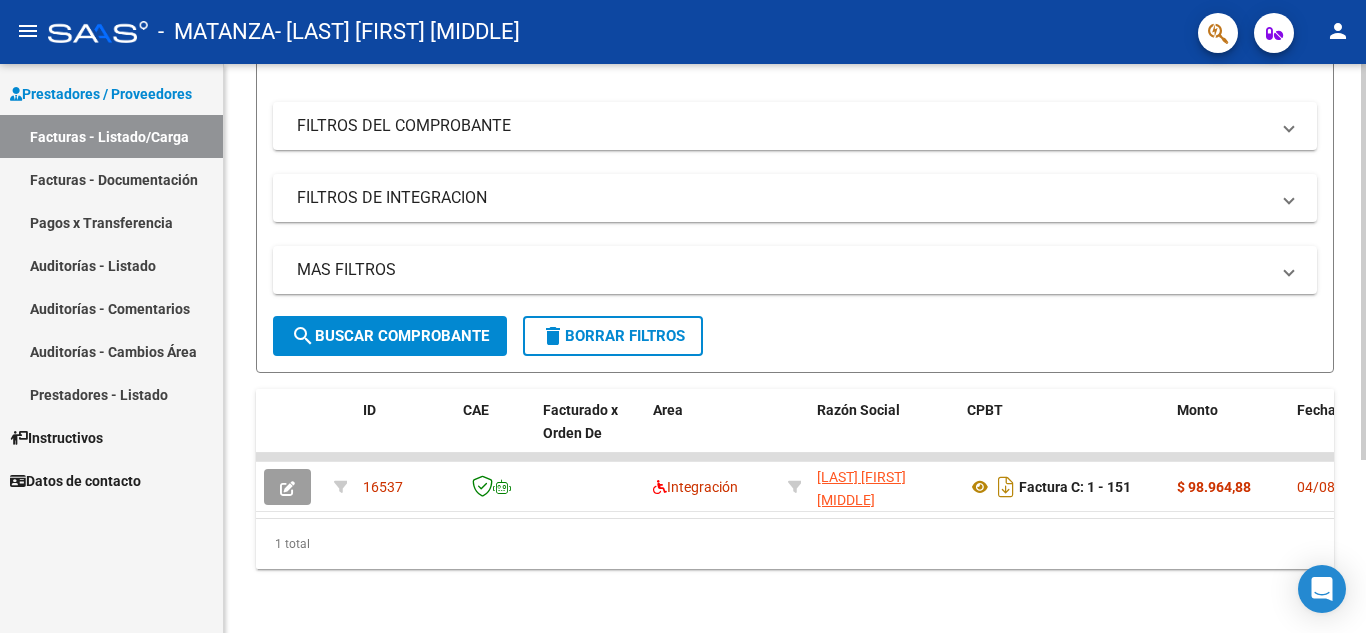 click on "Video tutorial   PRESTADORES -> Listado de CPBTs Emitidos por Prestadores / Proveedores (alt+q)   Cargar Comprobante
cloud_download  CSV  cloud_download  EXCEL  cloud_download  Estandar   Descarga Masiva
Filtros Id Area Area Todos Confirmado   Mostrar totalizadores   FILTROS DEL COMPROBANTE  Comprobante Tipo Comprobante Tipo Start date – End date Fec. Comprobante Desde / Hasta Días Emisión Desde(cant. días) Días Emisión Hasta(cant. días) CUIT / Razón Social Pto. Venta Nro. Comprobante Código SSS CAE Válido CAE Válido Todos Cargado Módulo Hosp. Todos Tiene facturacion Apócrifa Hospital Refes  FILTROS DE INTEGRACION  Período De Prestación Campos del Archivo de Rendición Devuelto x SSS (dr_envio) Todos Rendido x SSS (dr_envio) Tipo de Registro Tipo de Registro Período Presentación Período Presentación Campos del Legajo Asociado (preaprobación) Afiliado Legajo (cuil/nombre) Todos Solo facturas preaprobadas  MAS FILTROS  Todos Con Doc. Respaldatoria Todos Con Trazabilidad Todos – – 1" 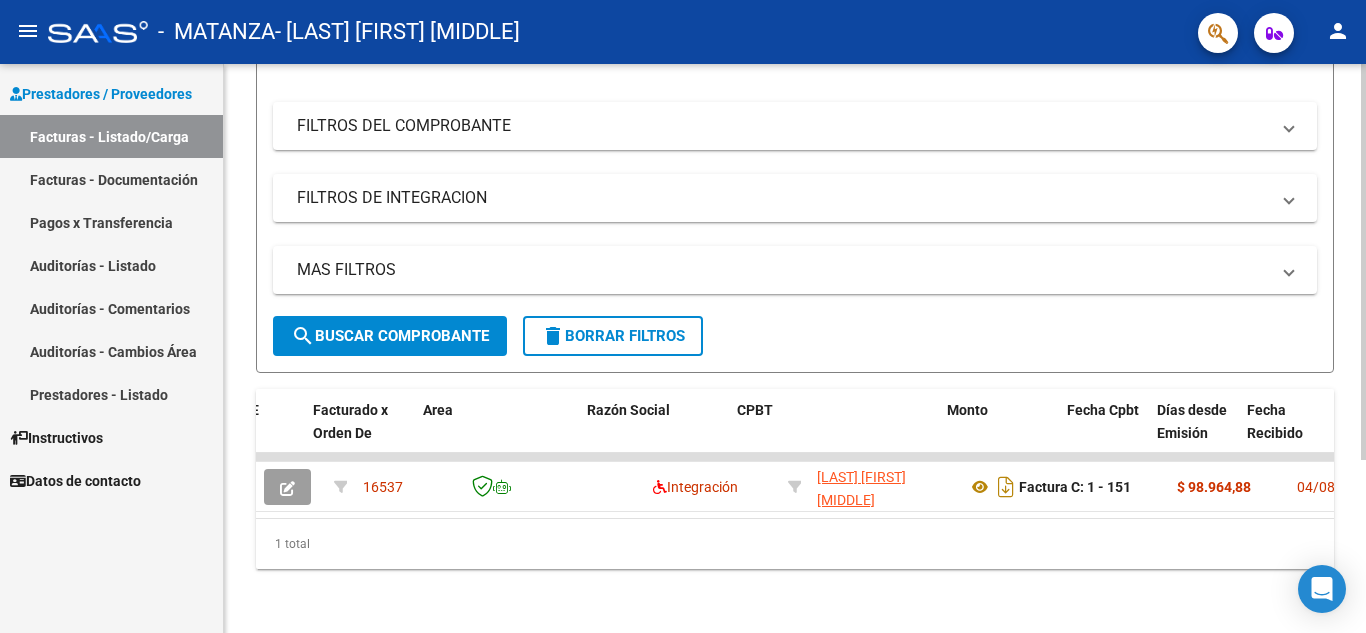 scroll, scrollTop: 0, scrollLeft: 230, axis: horizontal 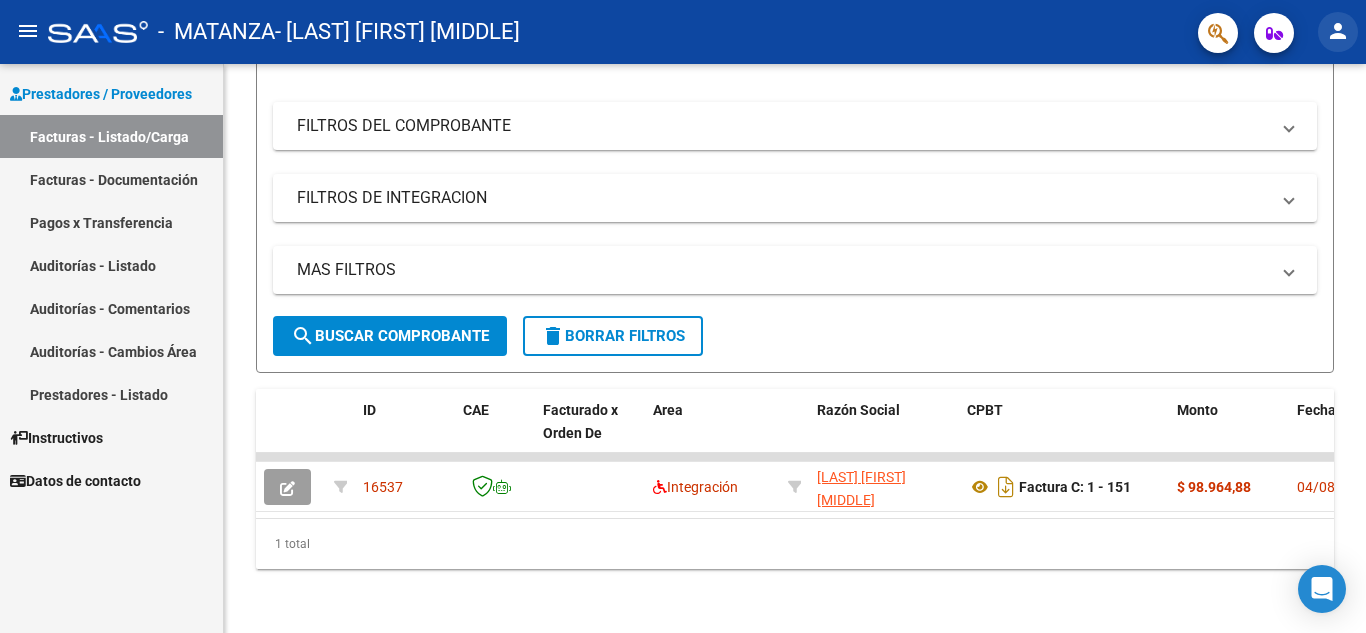 click on "person" 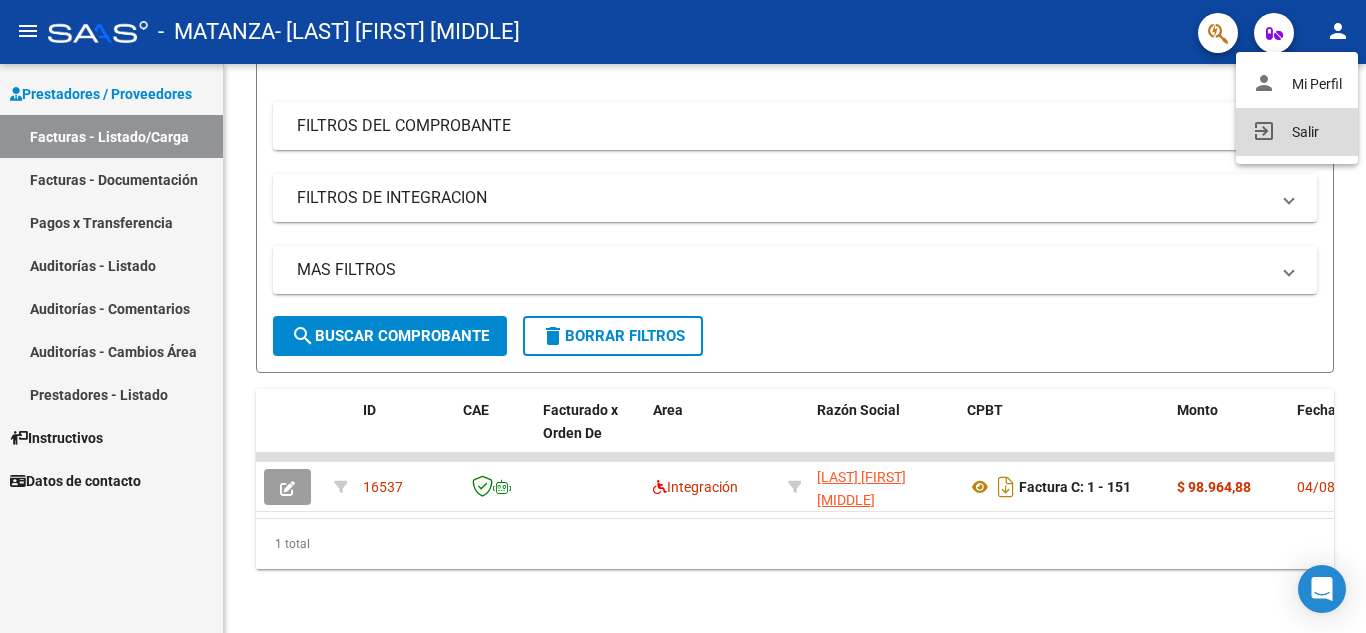 click on "exit_to_app  Salir" at bounding box center (1297, 132) 